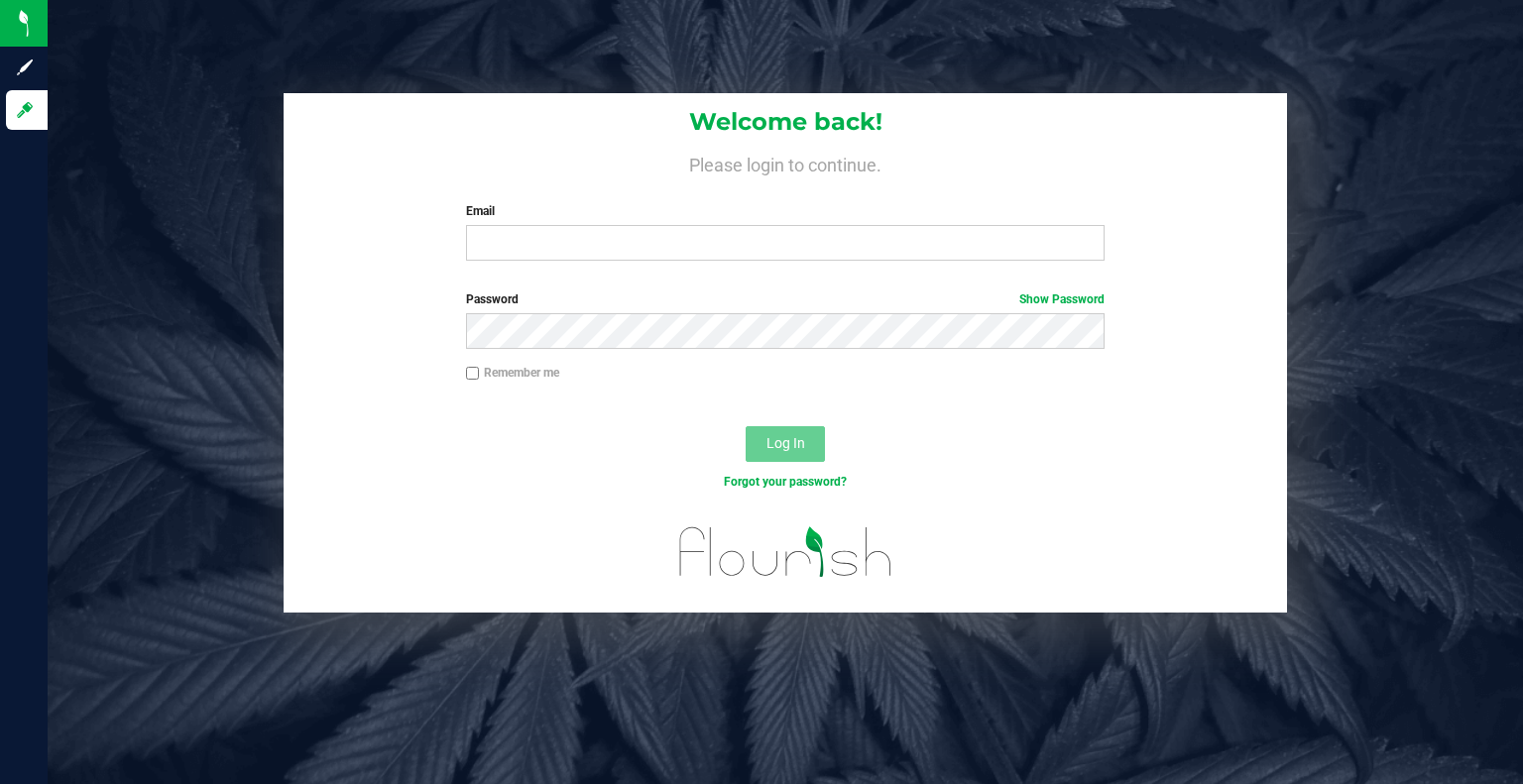 scroll, scrollTop: 0, scrollLeft: 0, axis: both 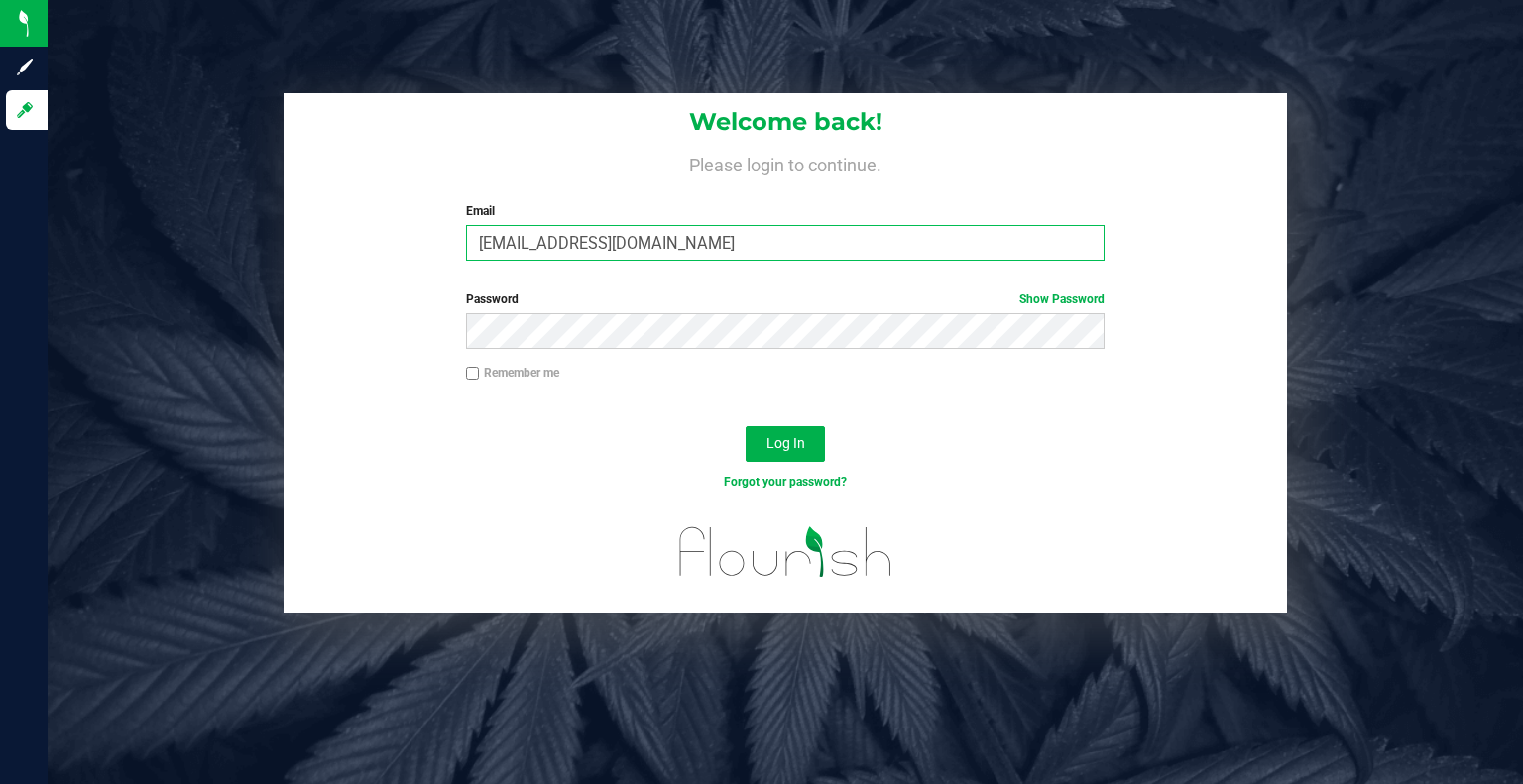click on "[EMAIL_ADDRESS][DOMAIN_NAME]" at bounding box center (785, 243) 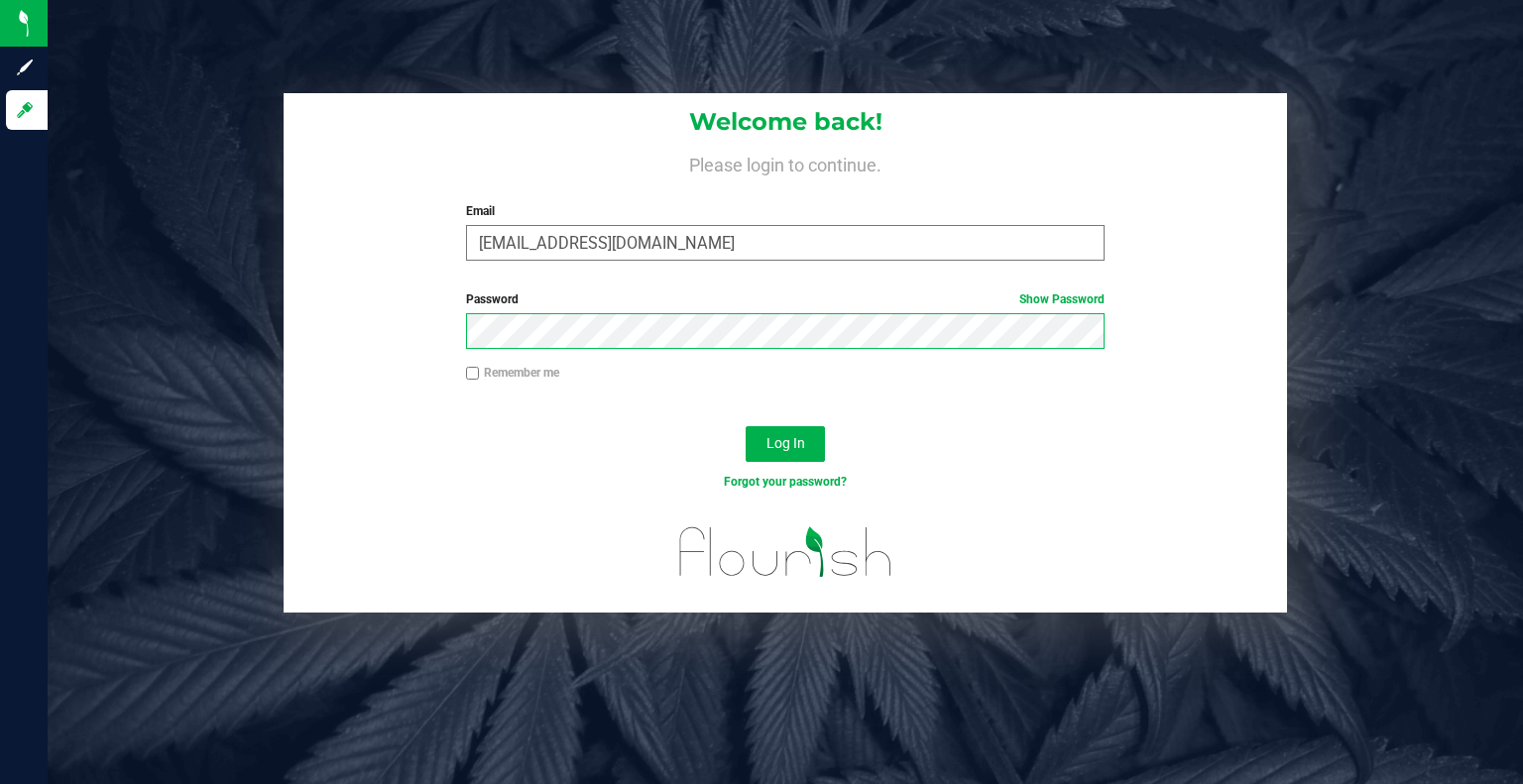 click on "Log In" at bounding box center [785, 444] 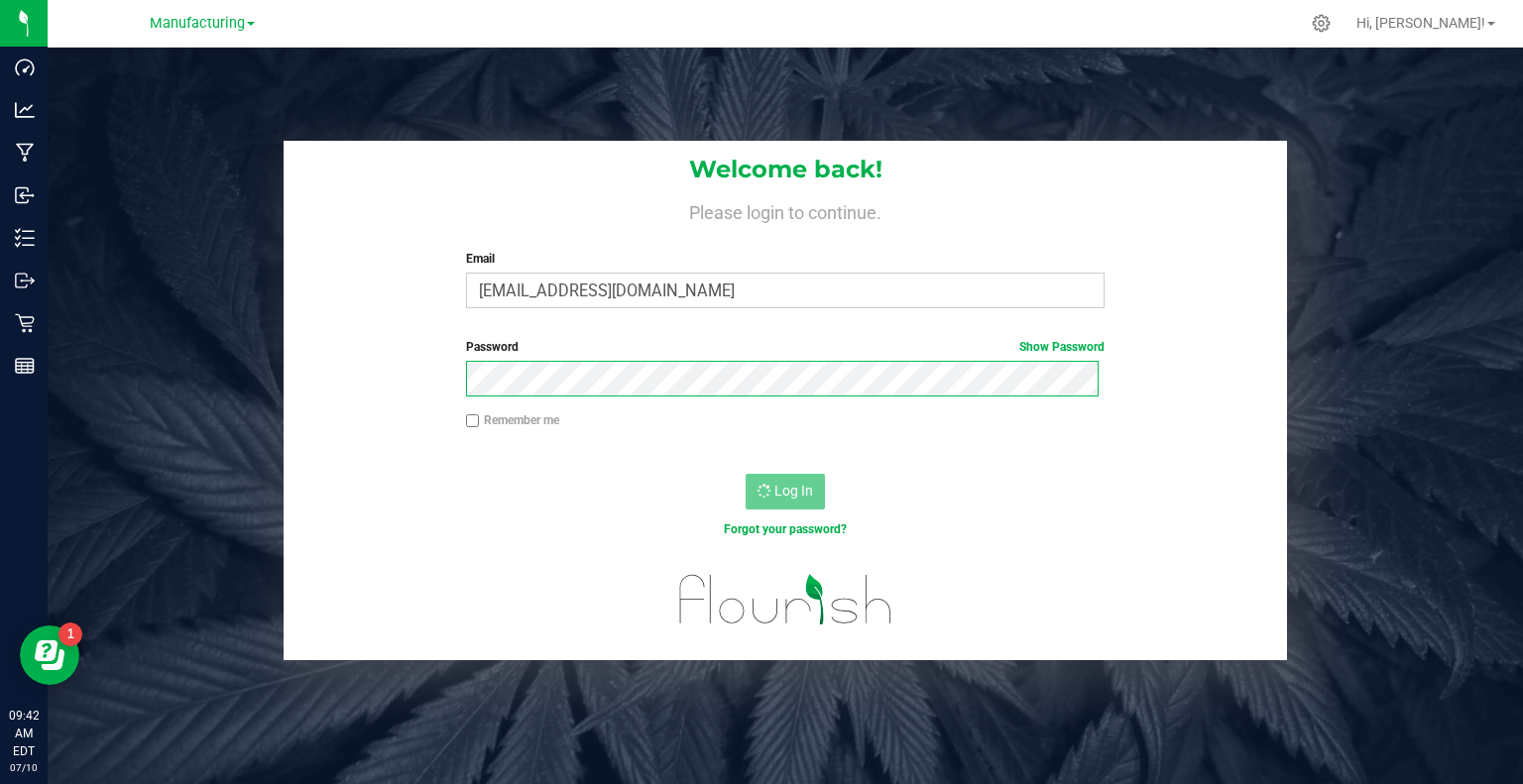 scroll, scrollTop: 0, scrollLeft: 0, axis: both 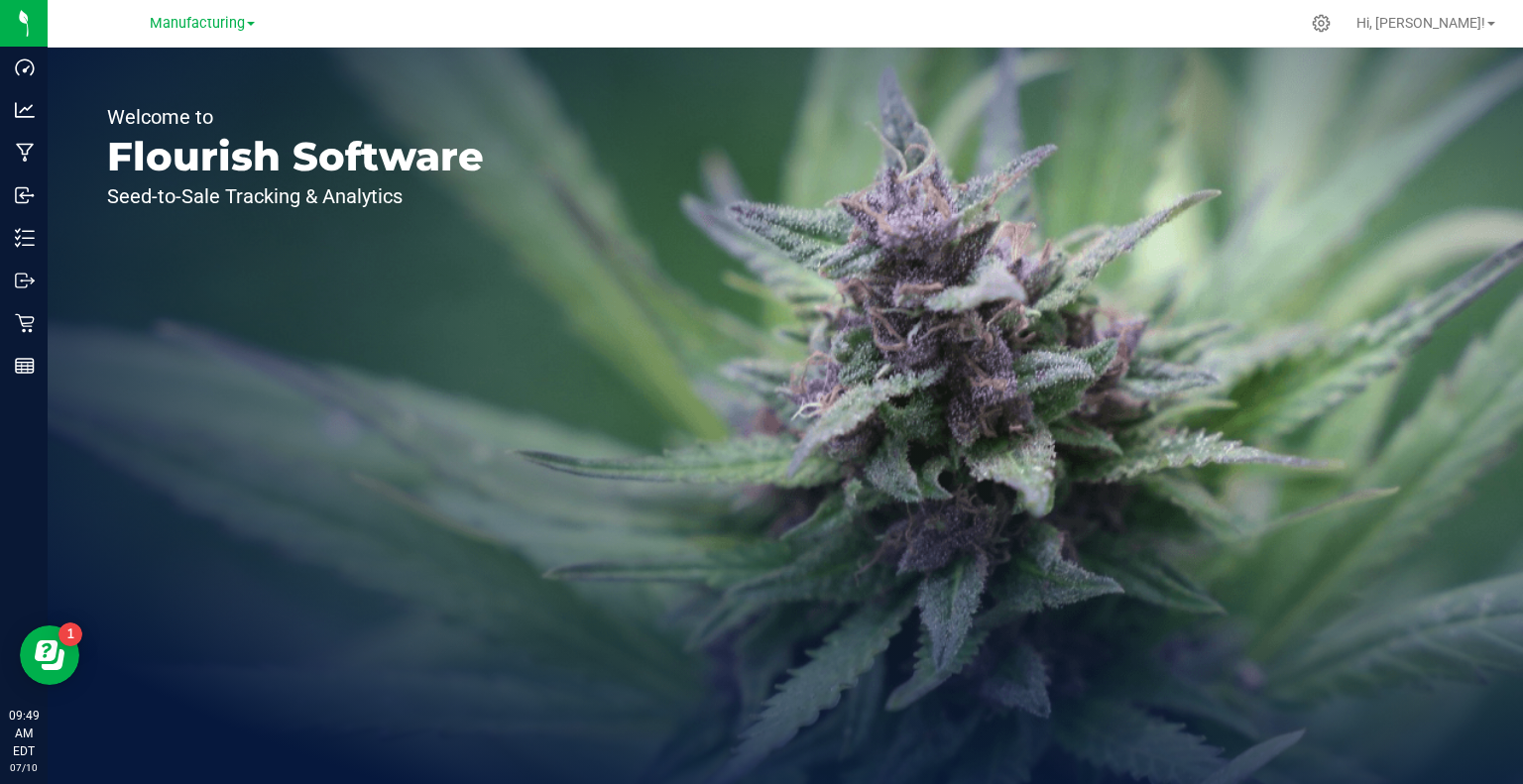 click on "Manufacturing" at bounding box center [197, 23] 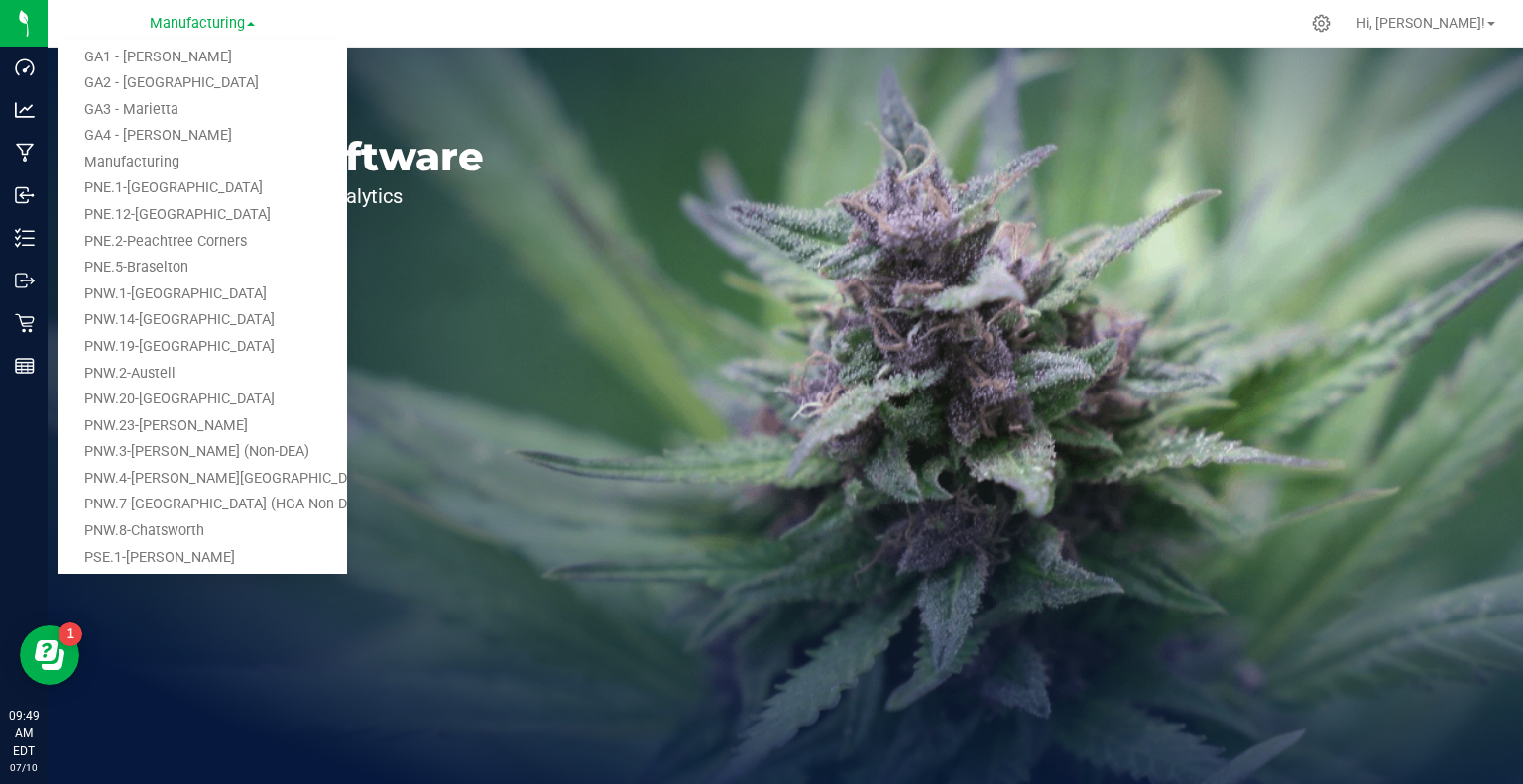 scroll, scrollTop: 0, scrollLeft: 0, axis: both 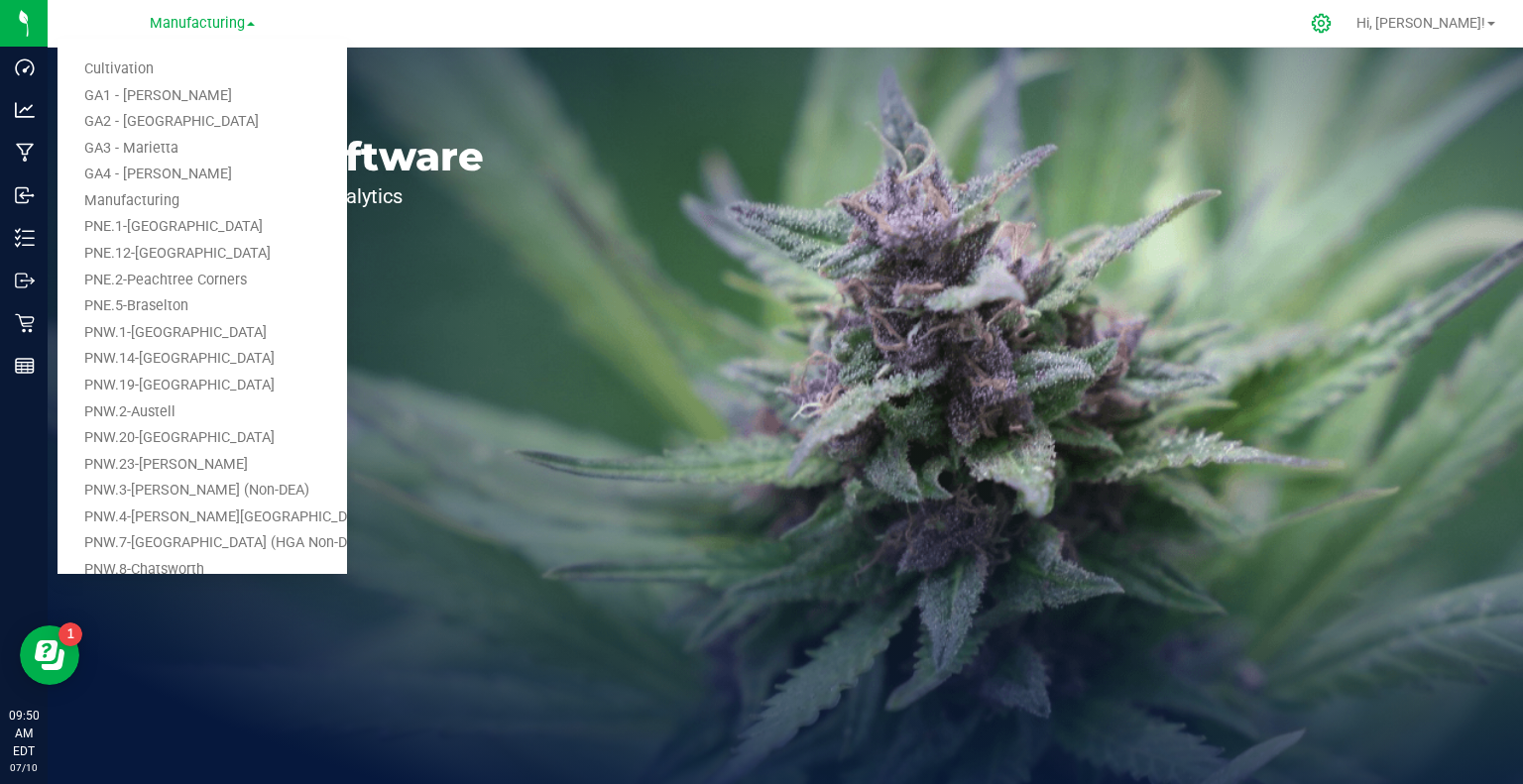 click 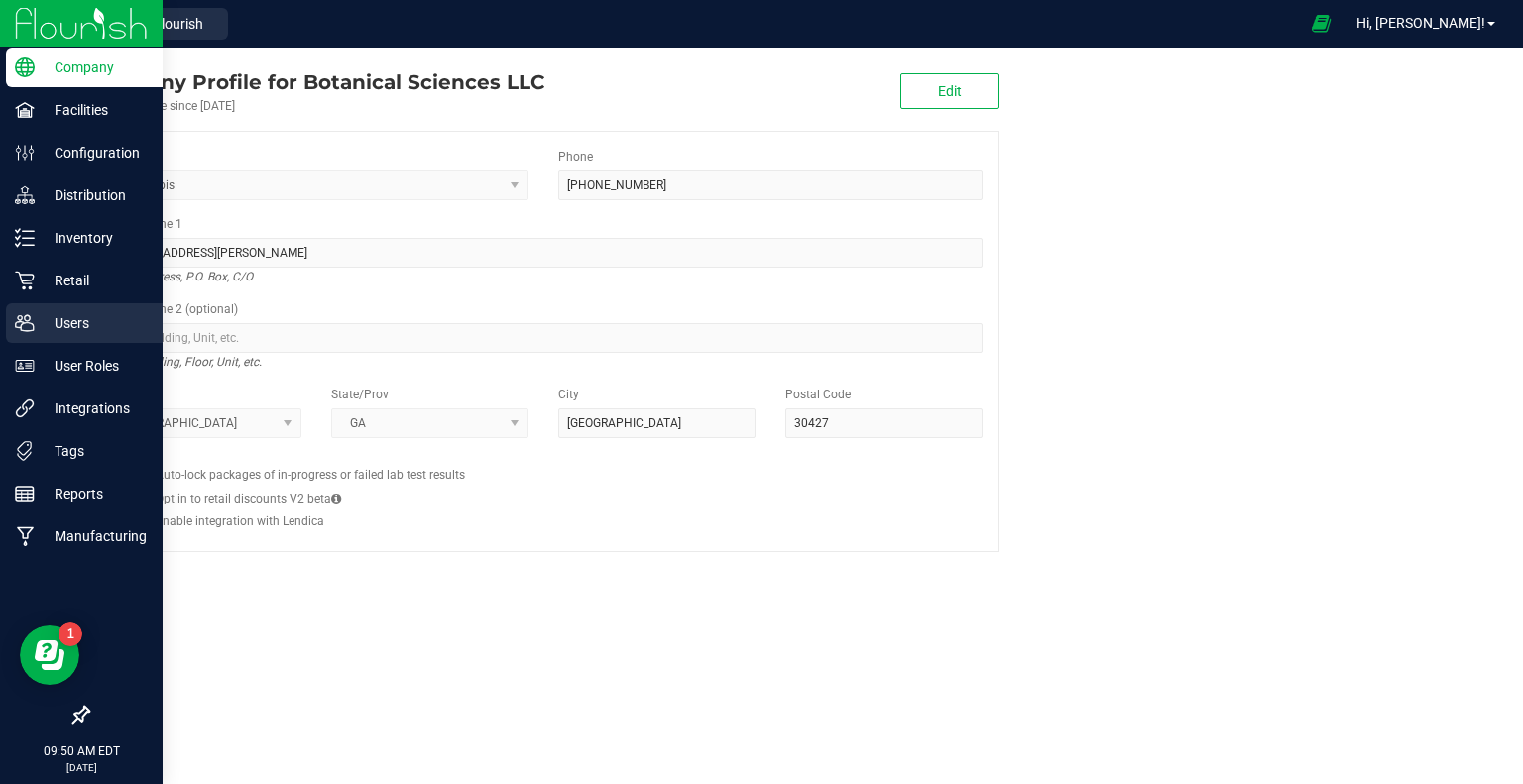 click on "Users" at bounding box center (94, 323) 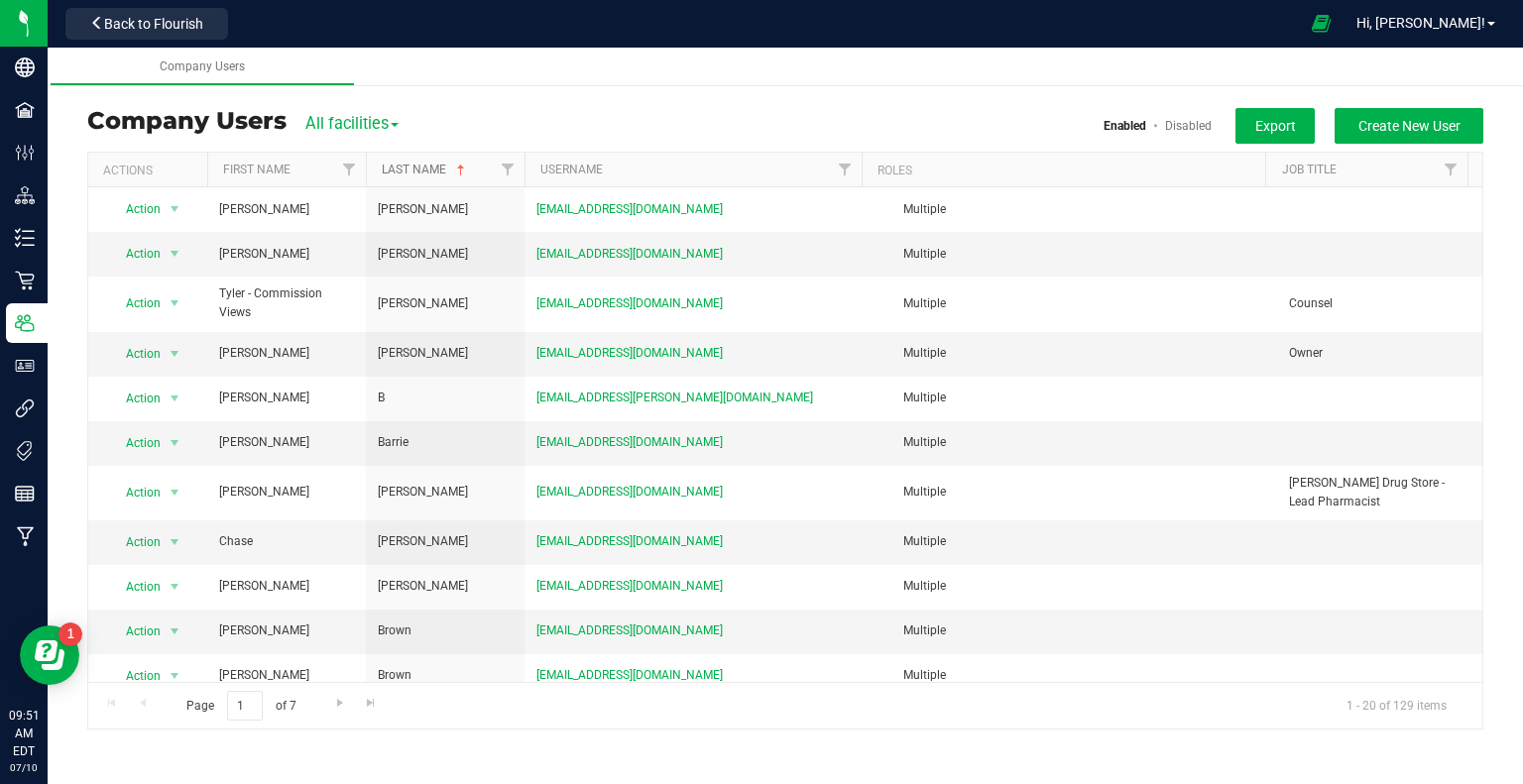 click on "Last Name" at bounding box center [425, 169] 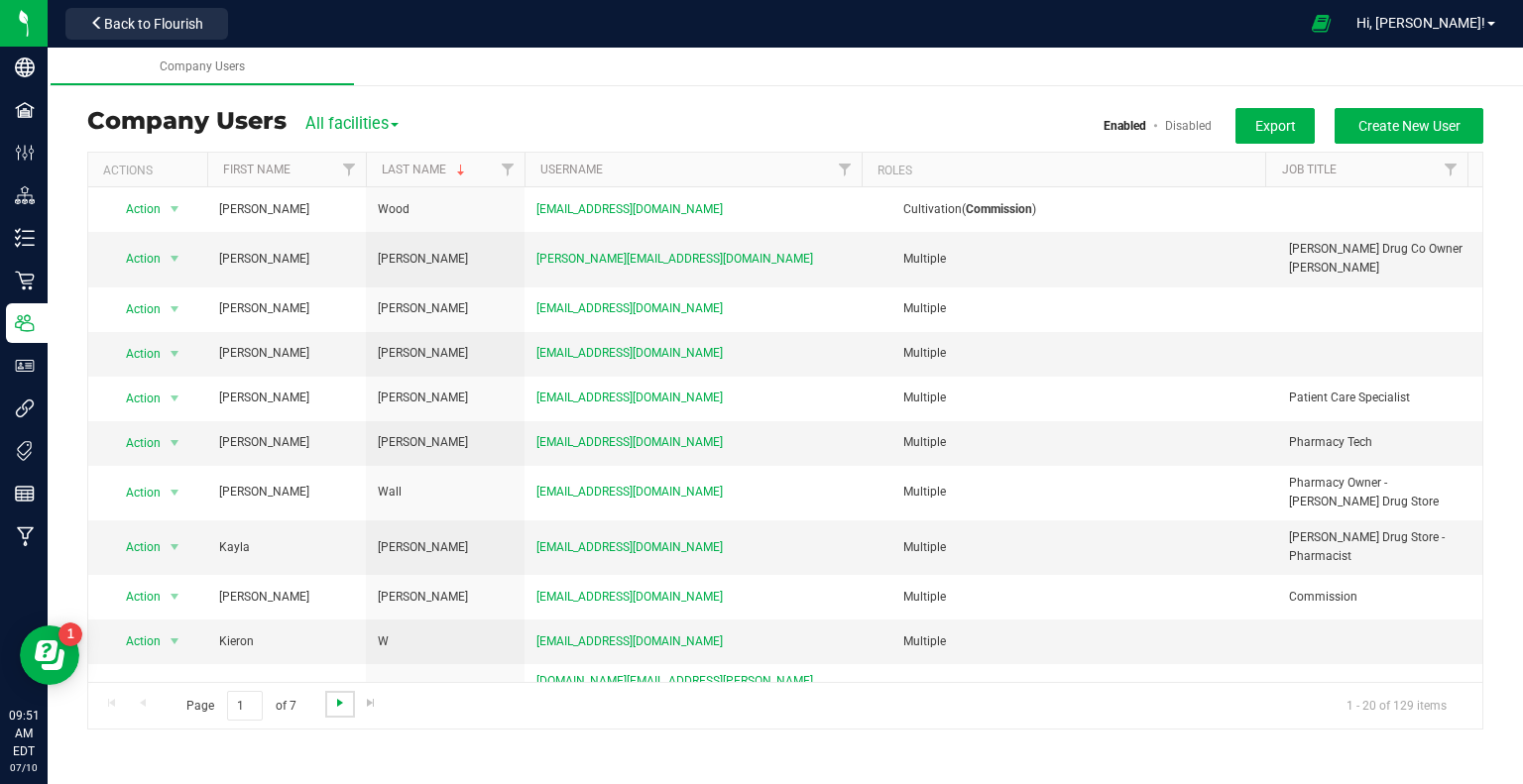 click at bounding box center [340, 703] 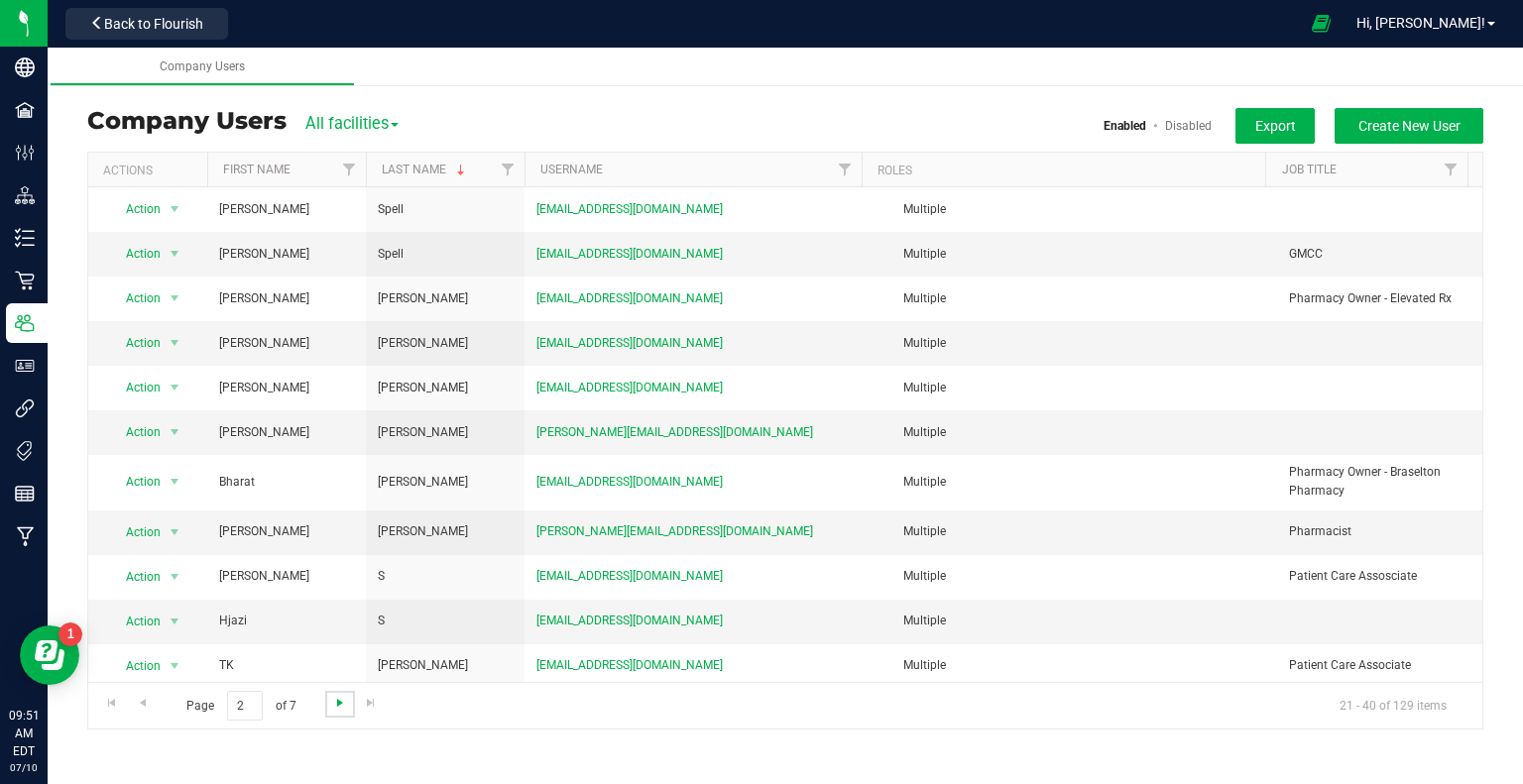 click at bounding box center (340, 703) 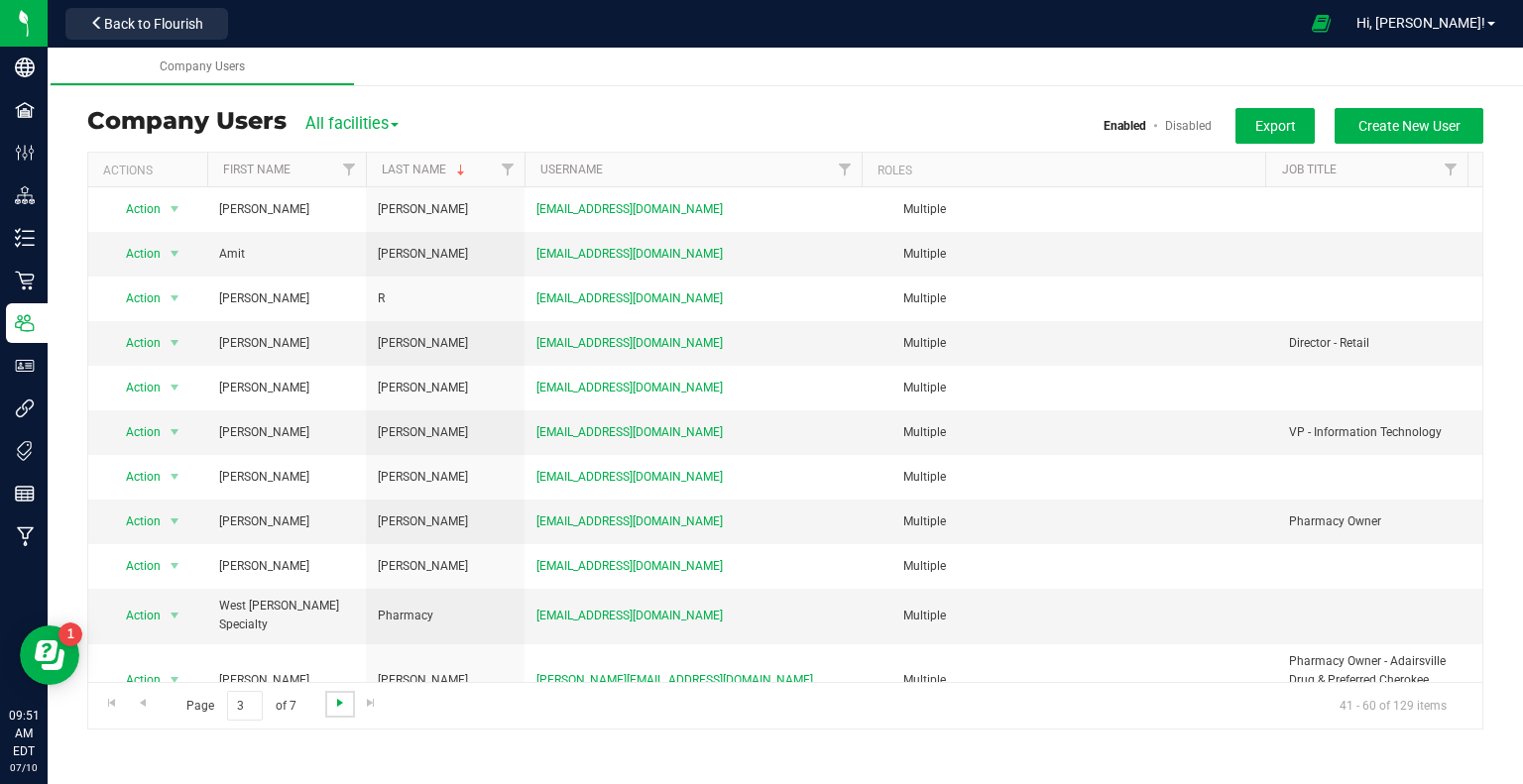 click at bounding box center [340, 703] 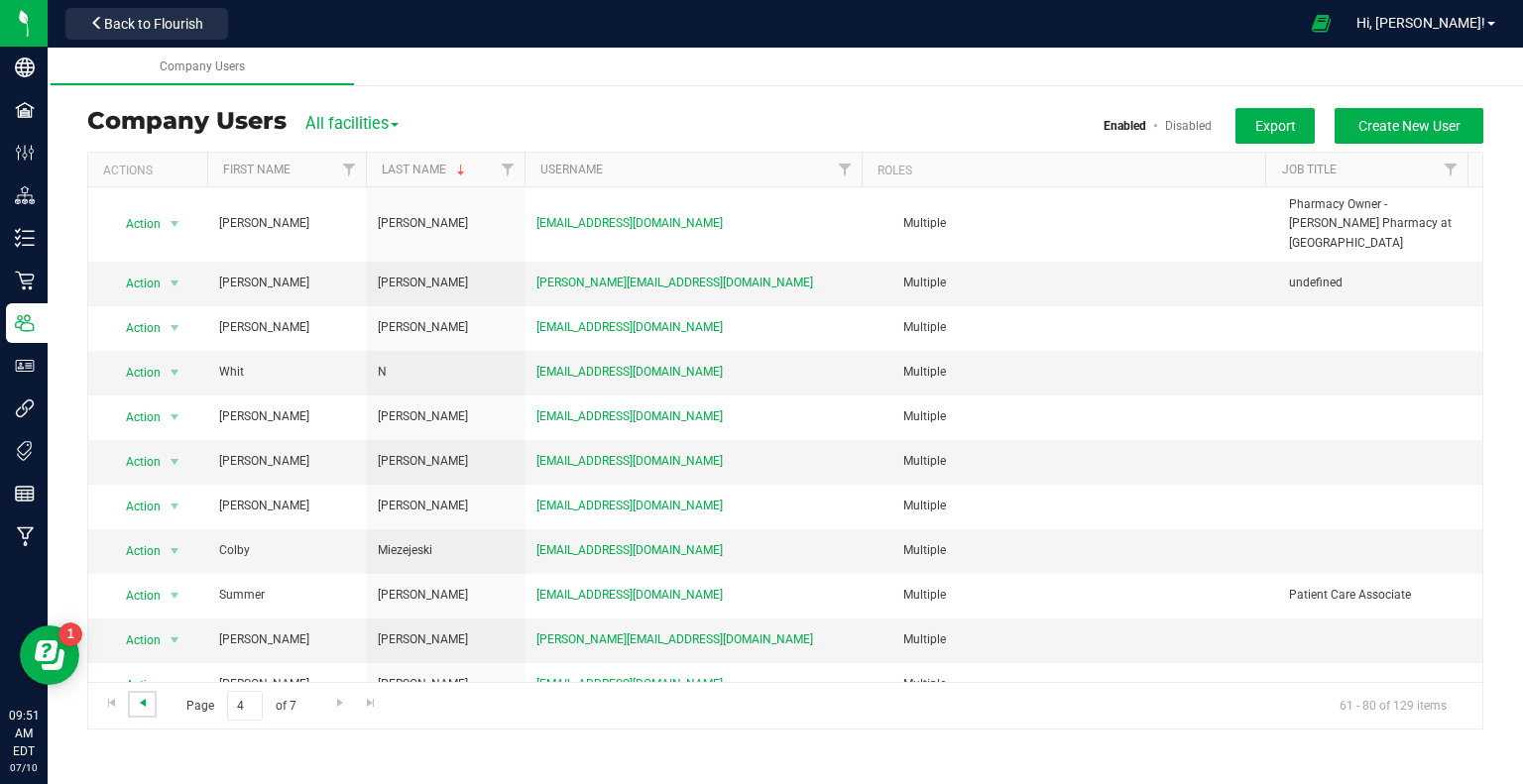 click at bounding box center [143, 703] 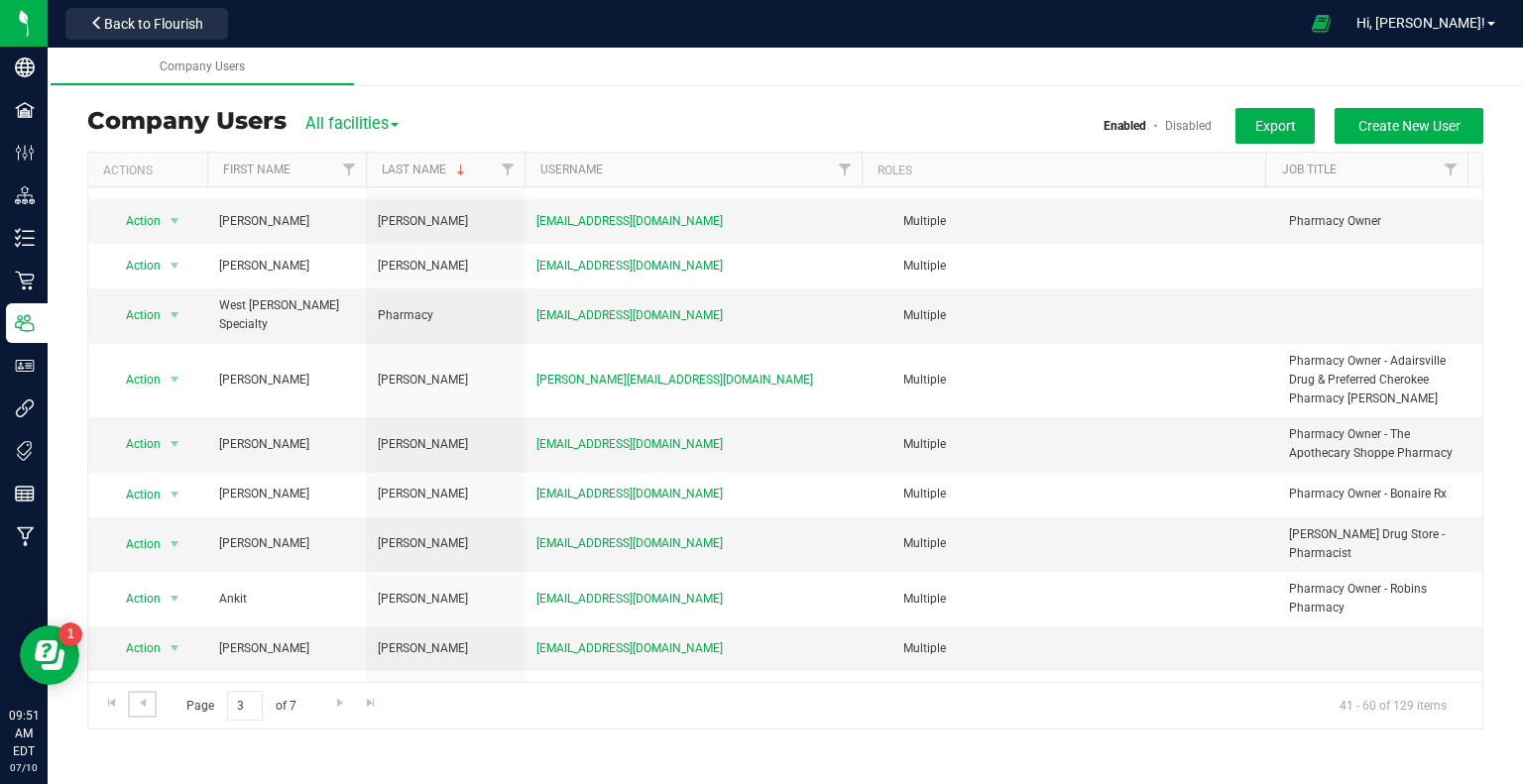 scroll, scrollTop: 443, scrollLeft: 0, axis: vertical 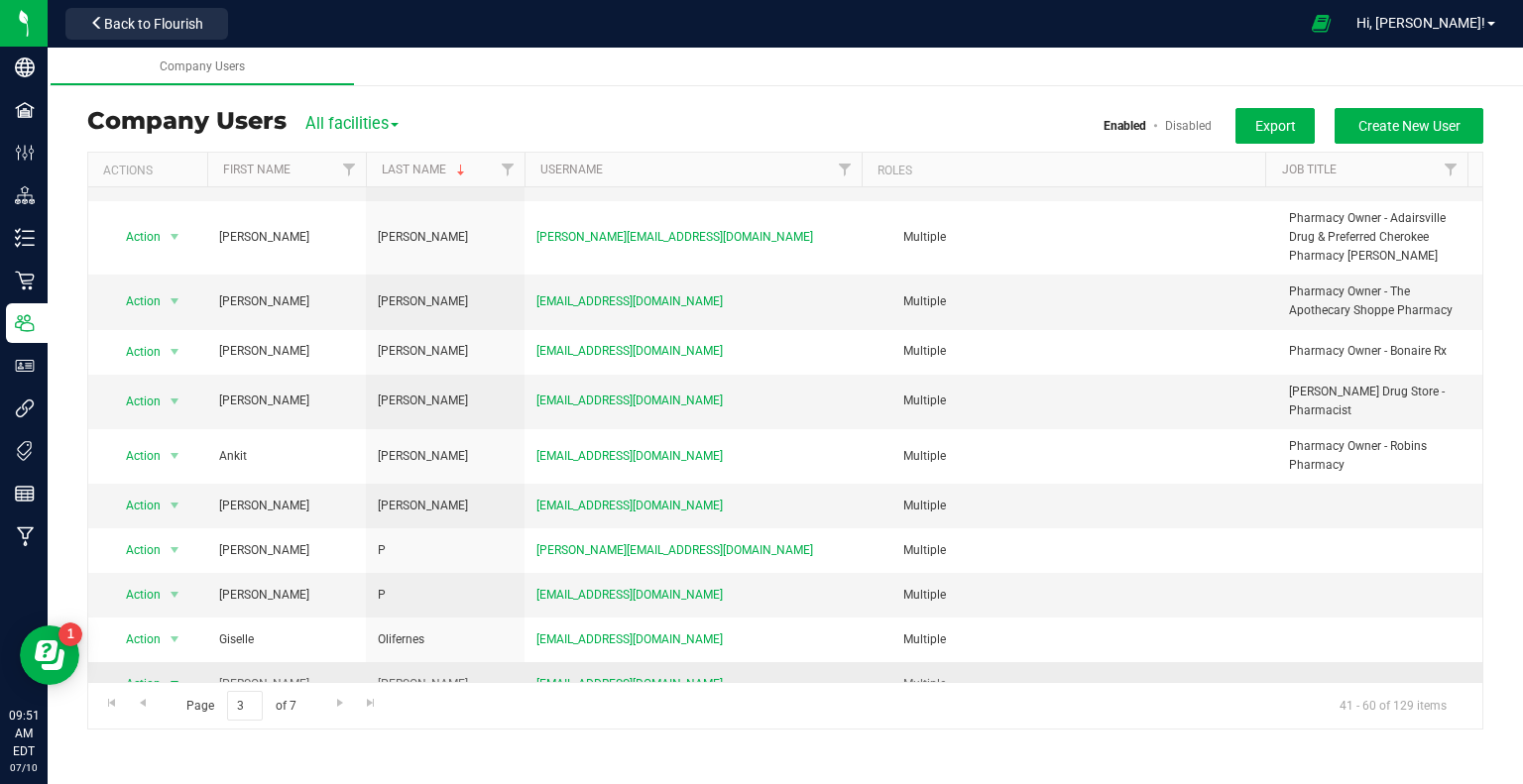 click at bounding box center [175, 684] 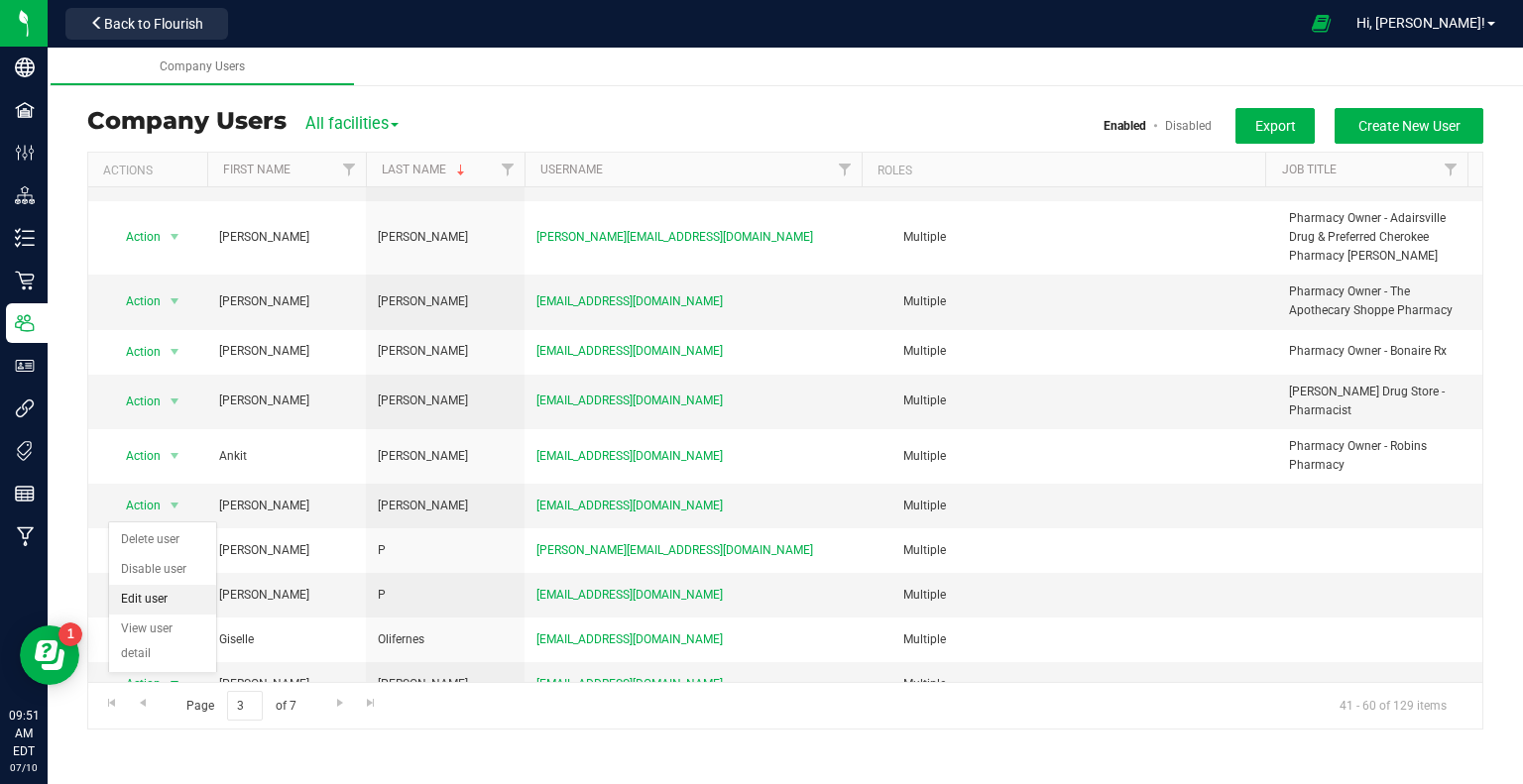 click on "Edit user" at bounding box center (163, 600) 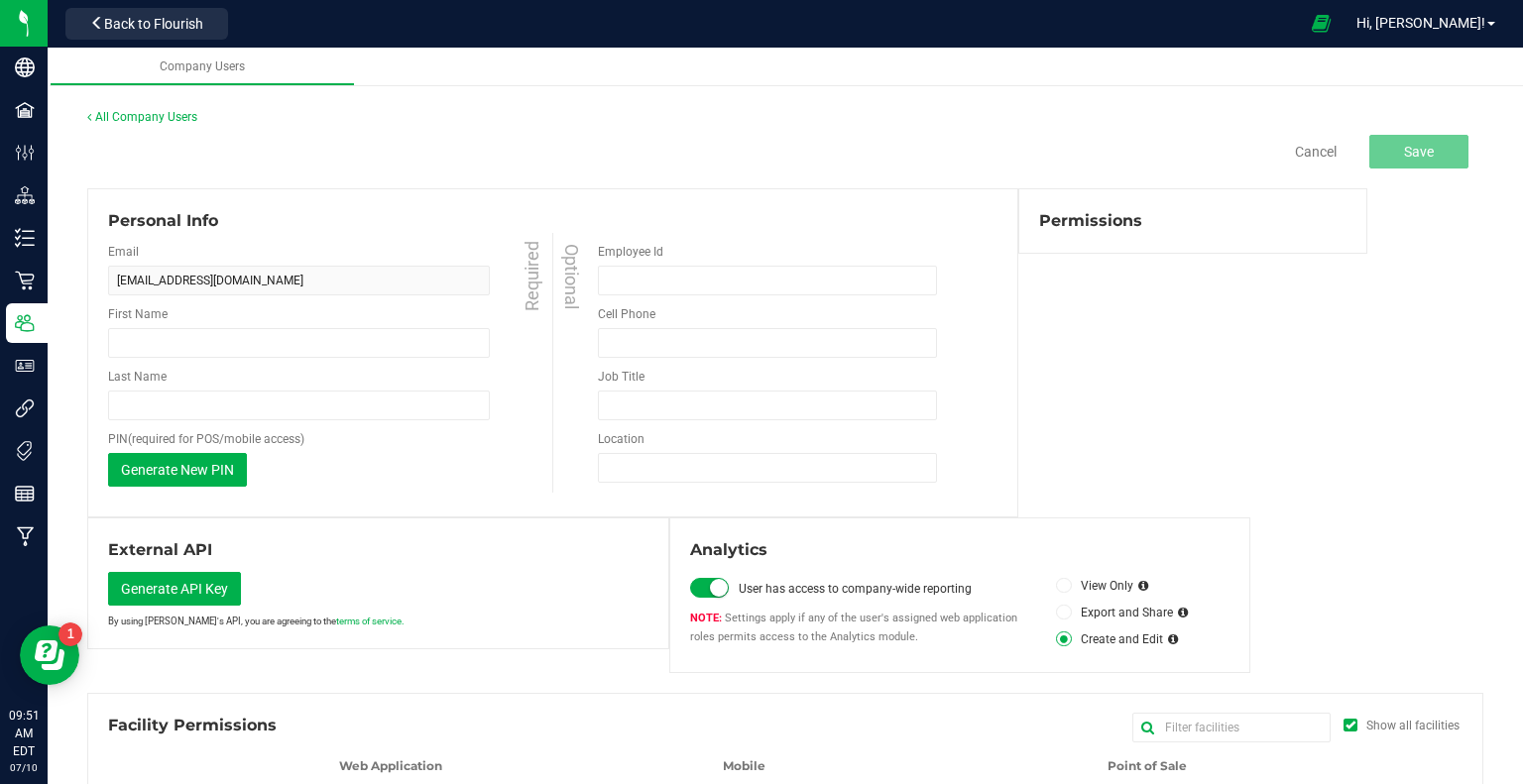 type on "[PERSON_NAME]" 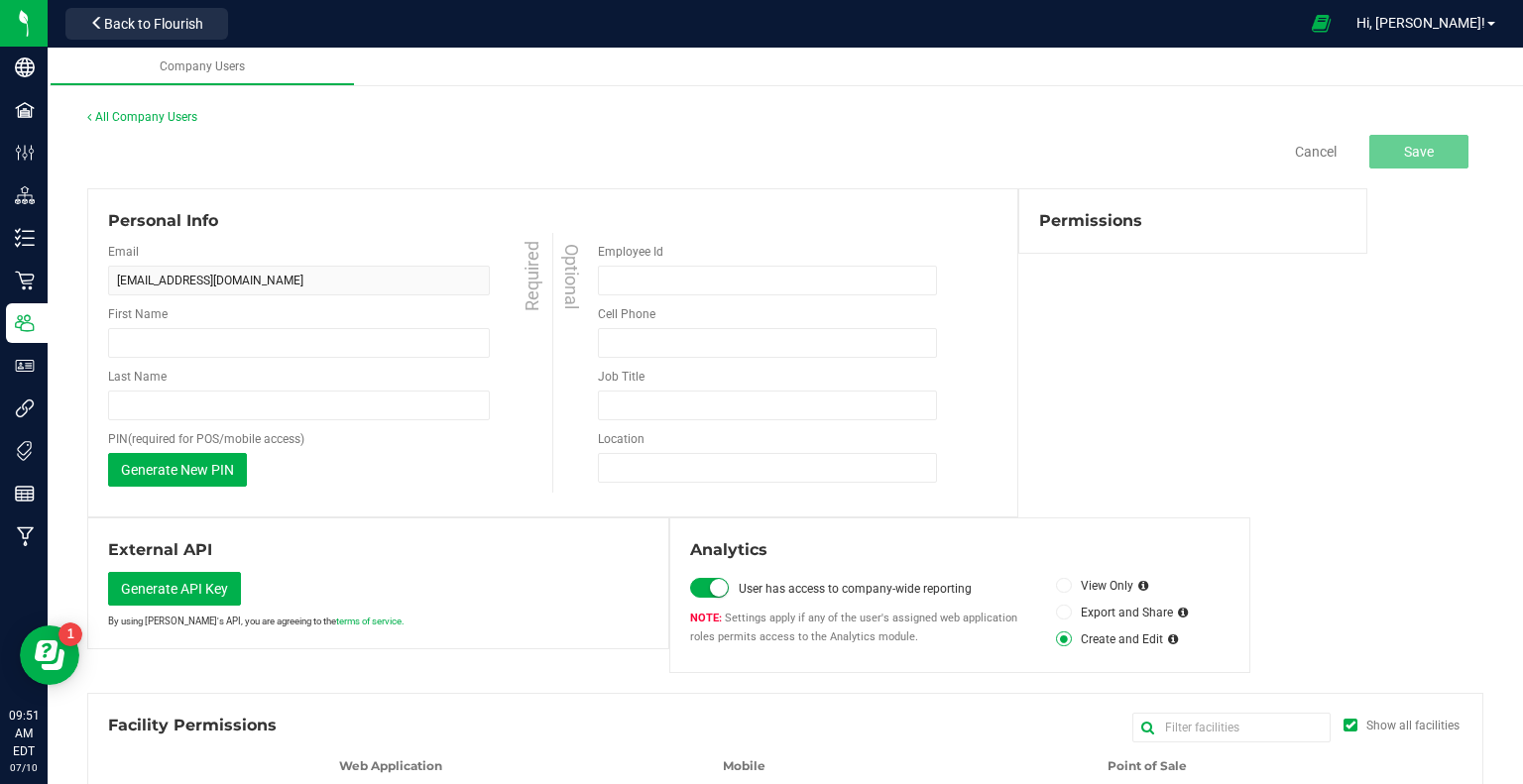 type on "[PERSON_NAME]" 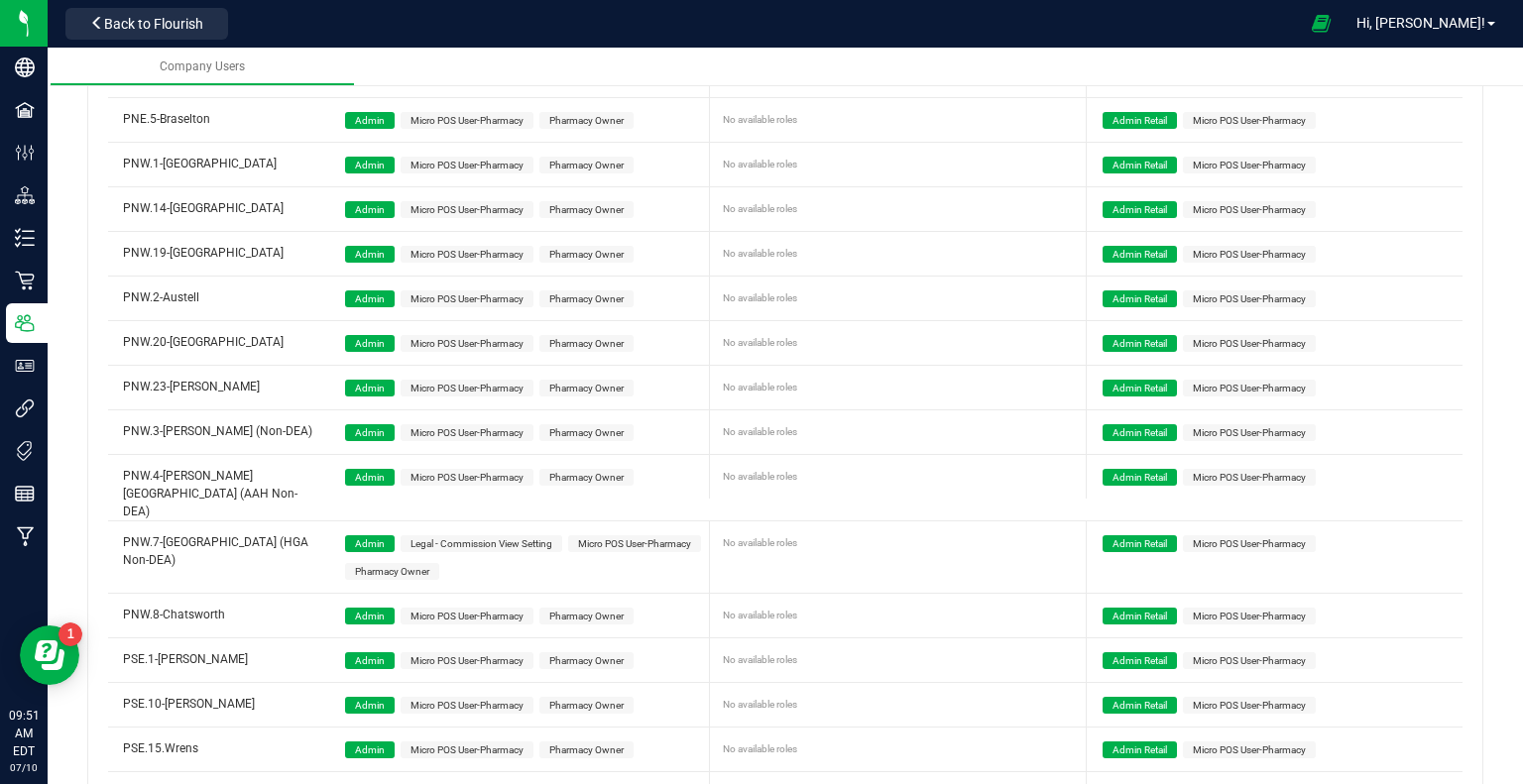 scroll, scrollTop: 1153, scrollLeft: 0, axis: vertical 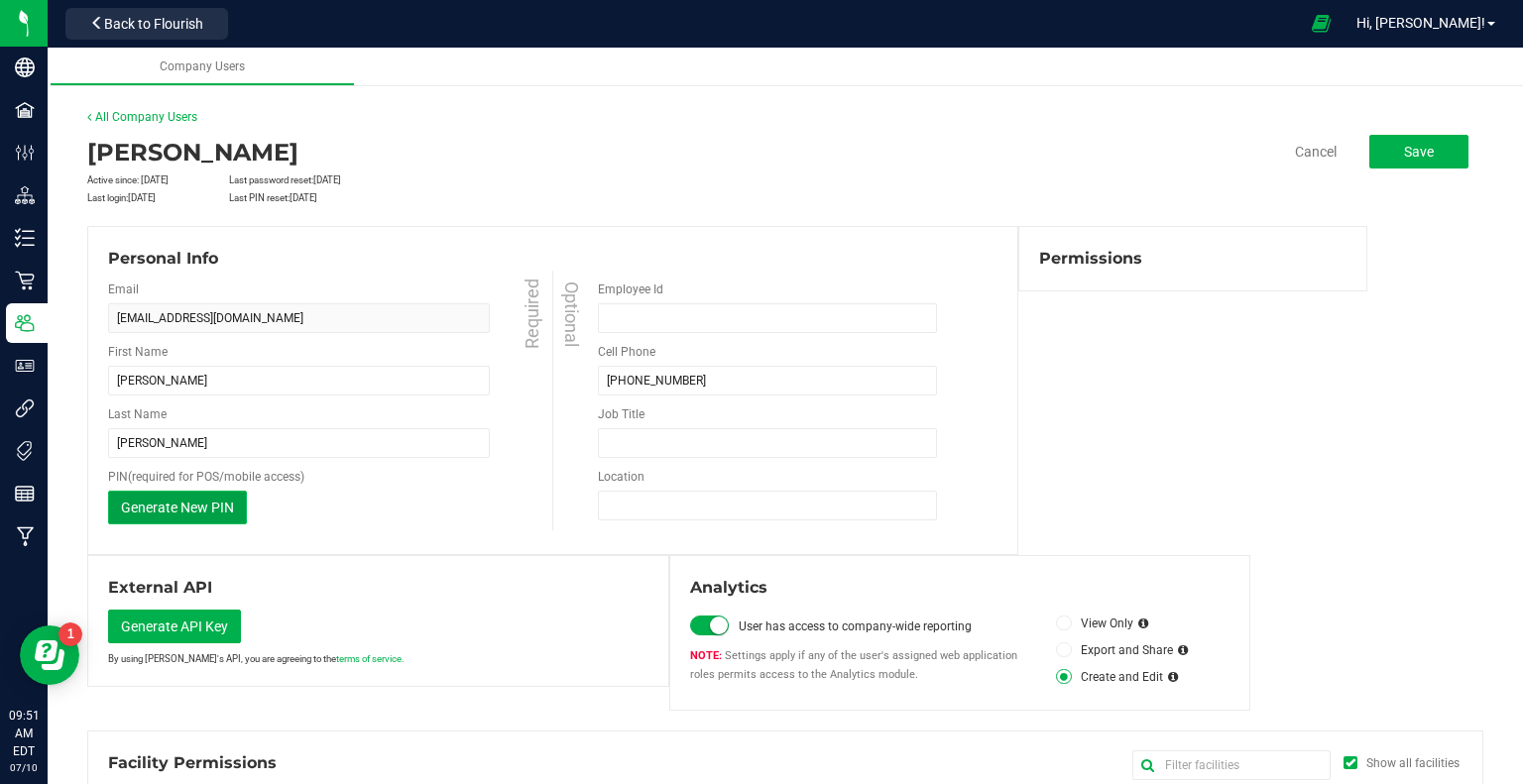 click on "Generate New PIN" at bounding box center (177, 507) 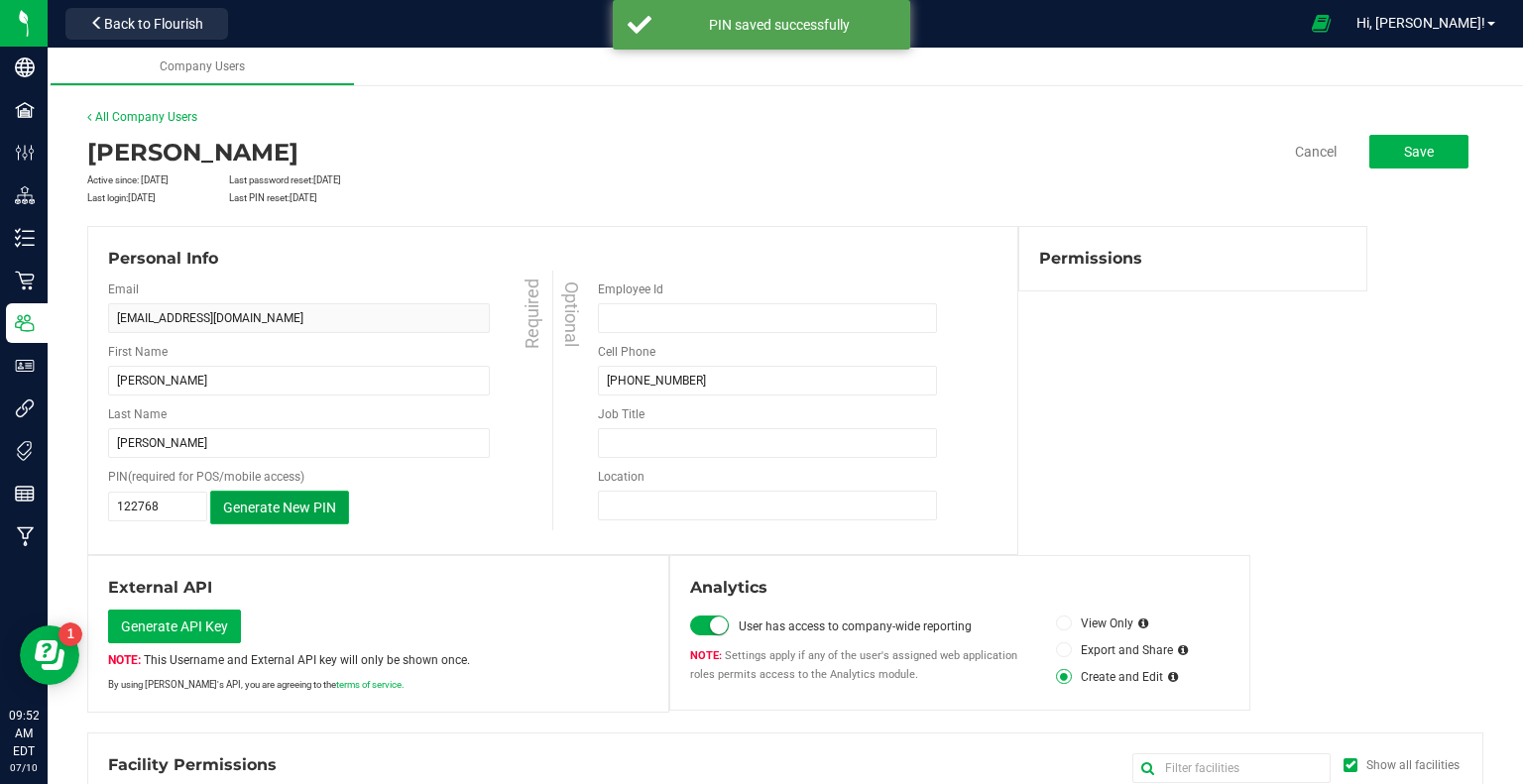 click on "Generate New PIN" at bounding box center [280, 507] 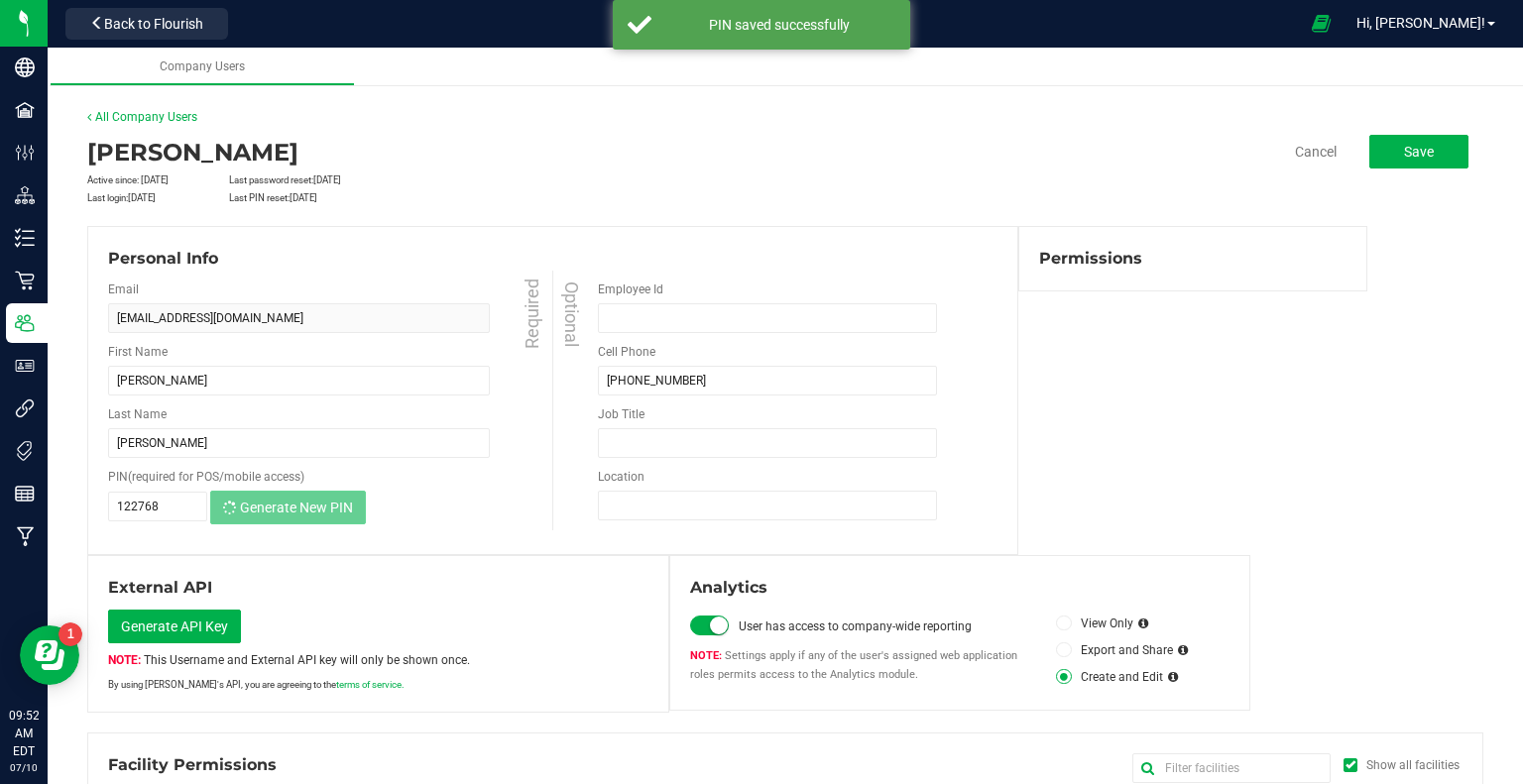 type on "733550" 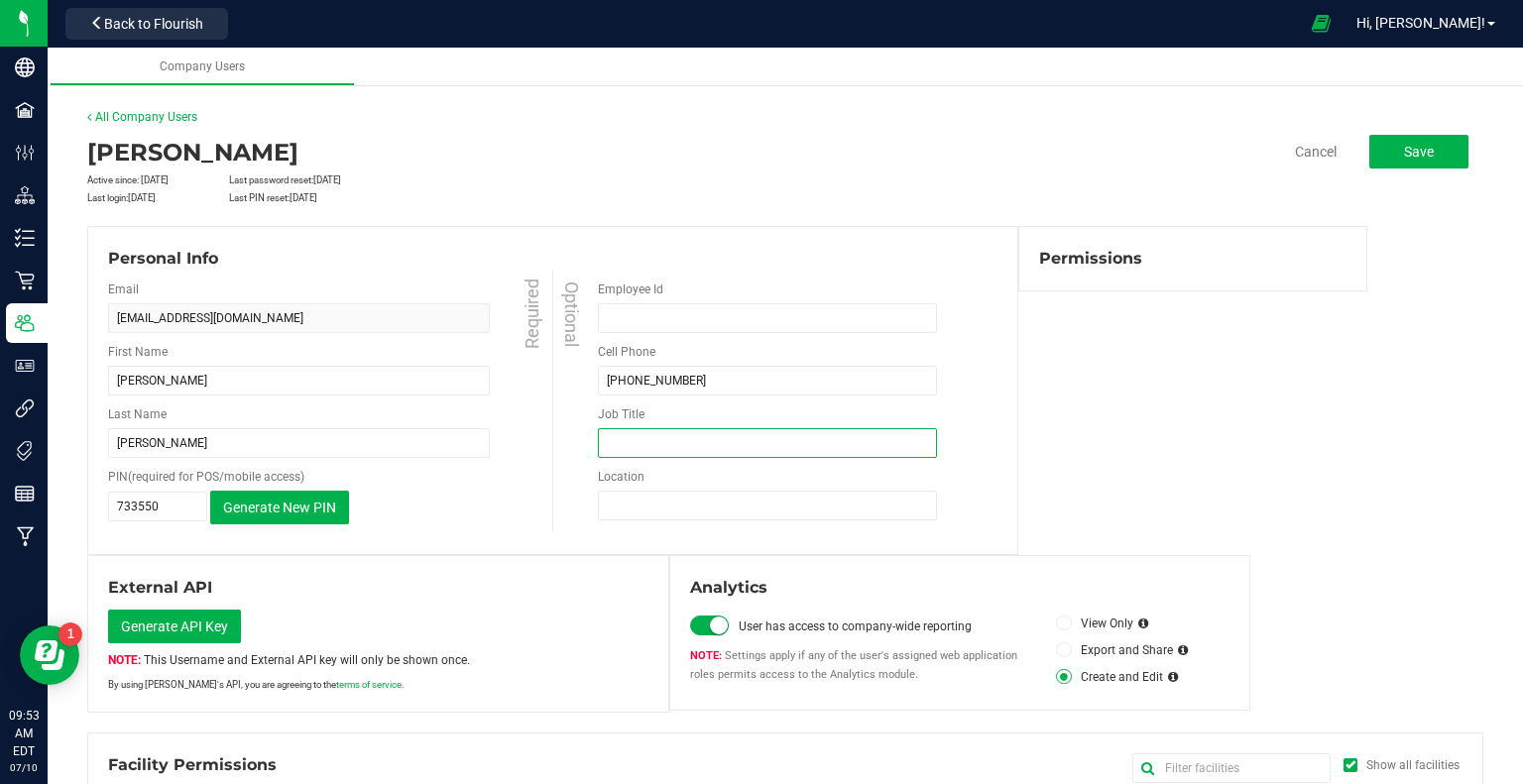 click on "Job Title" at bounding box center [767, 443] 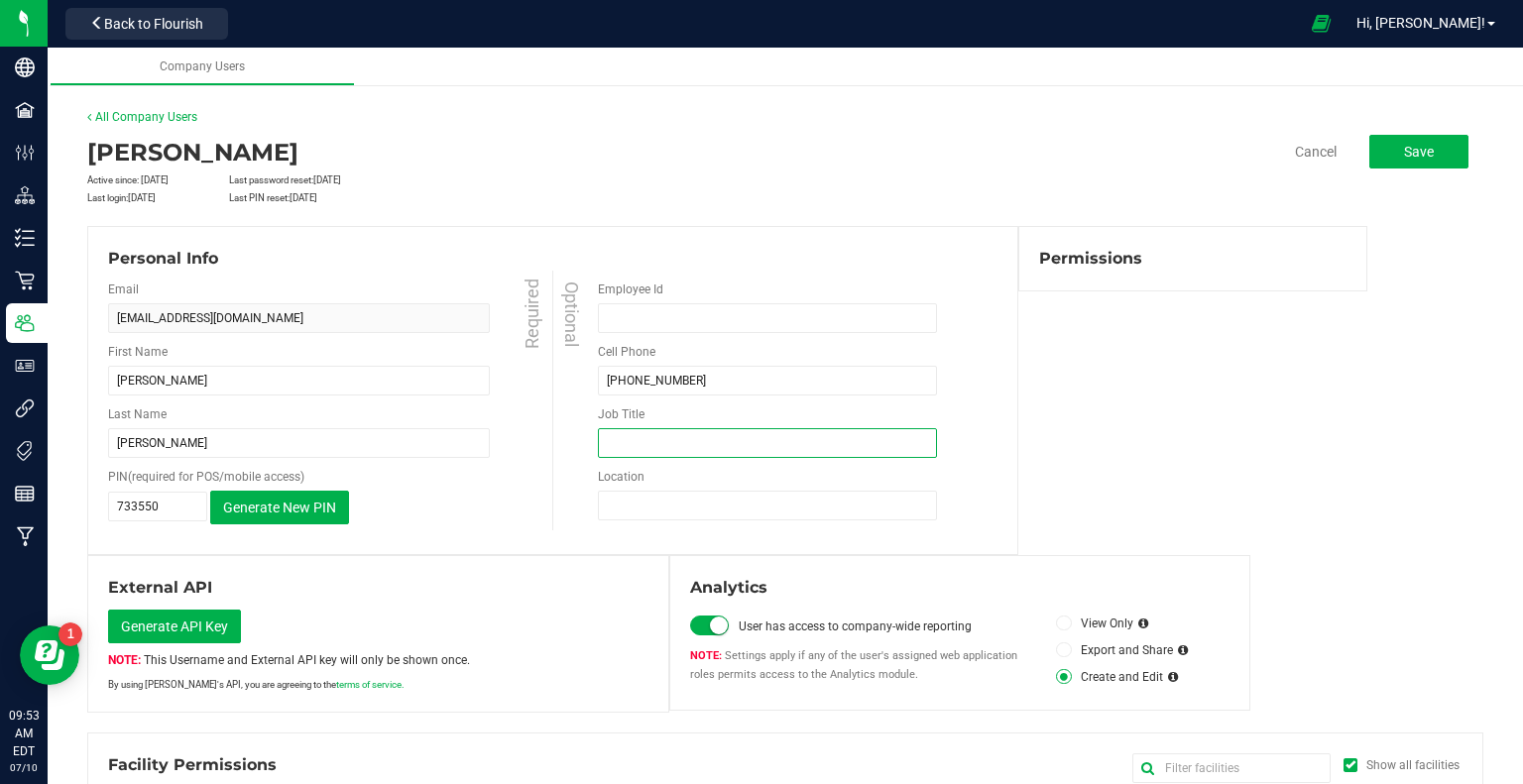 type on "VP Supply Chain" 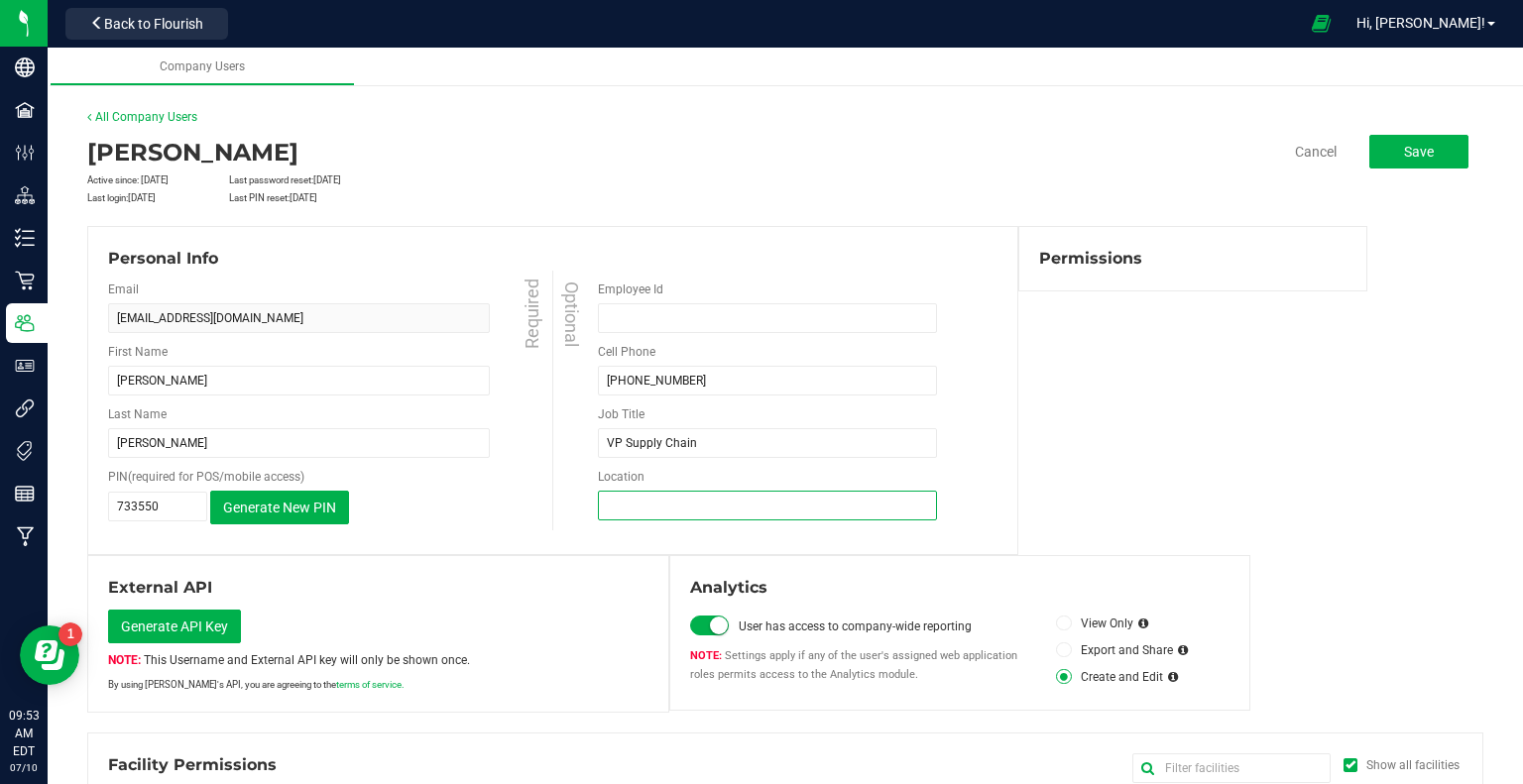 click on "Location" at bounding box center (767, 505) 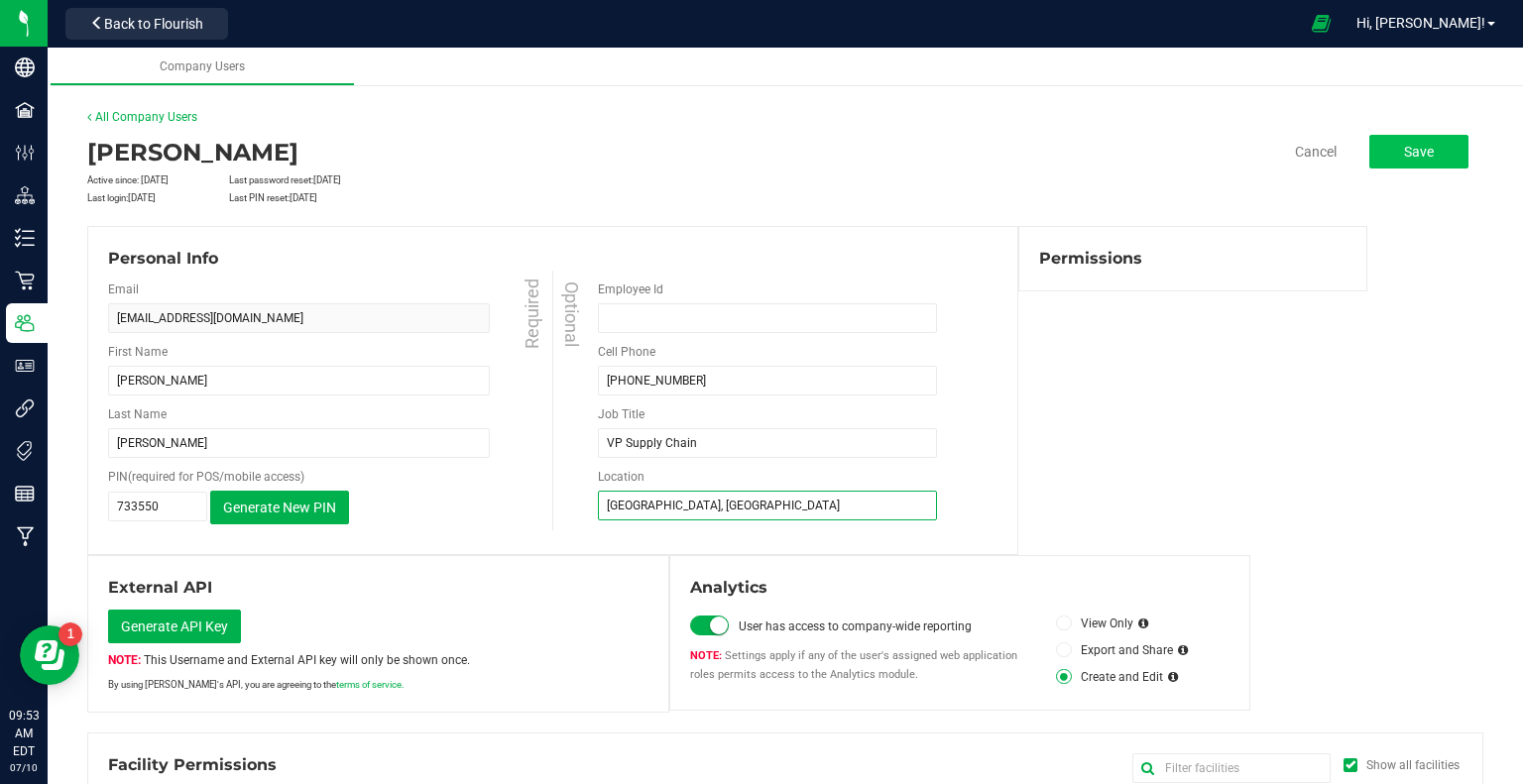 type on "[GEOGRAPHIC_DATA], [GEOGRAPHIC_DATA]" 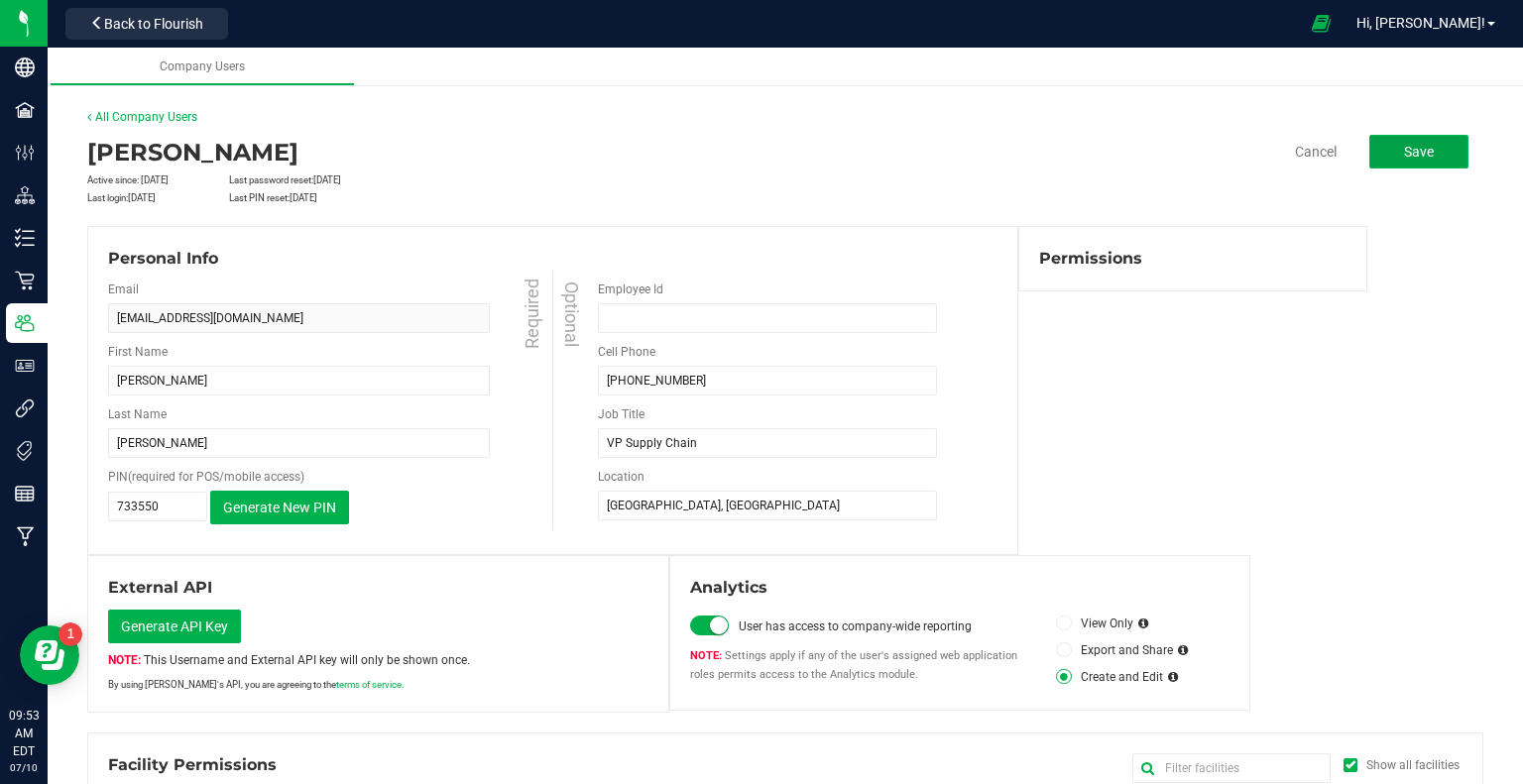click on "Save" 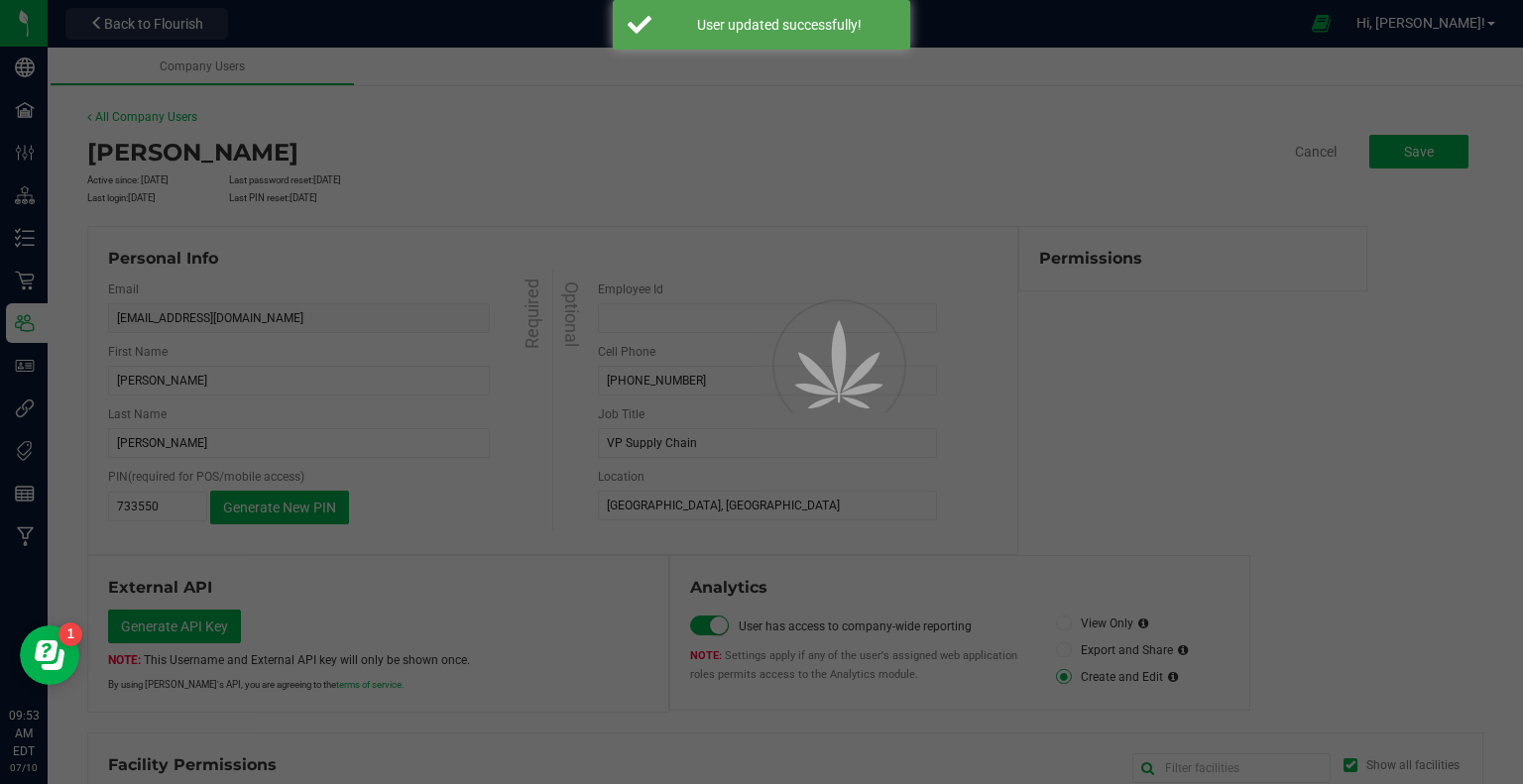 click at bounding box center (762, 392) 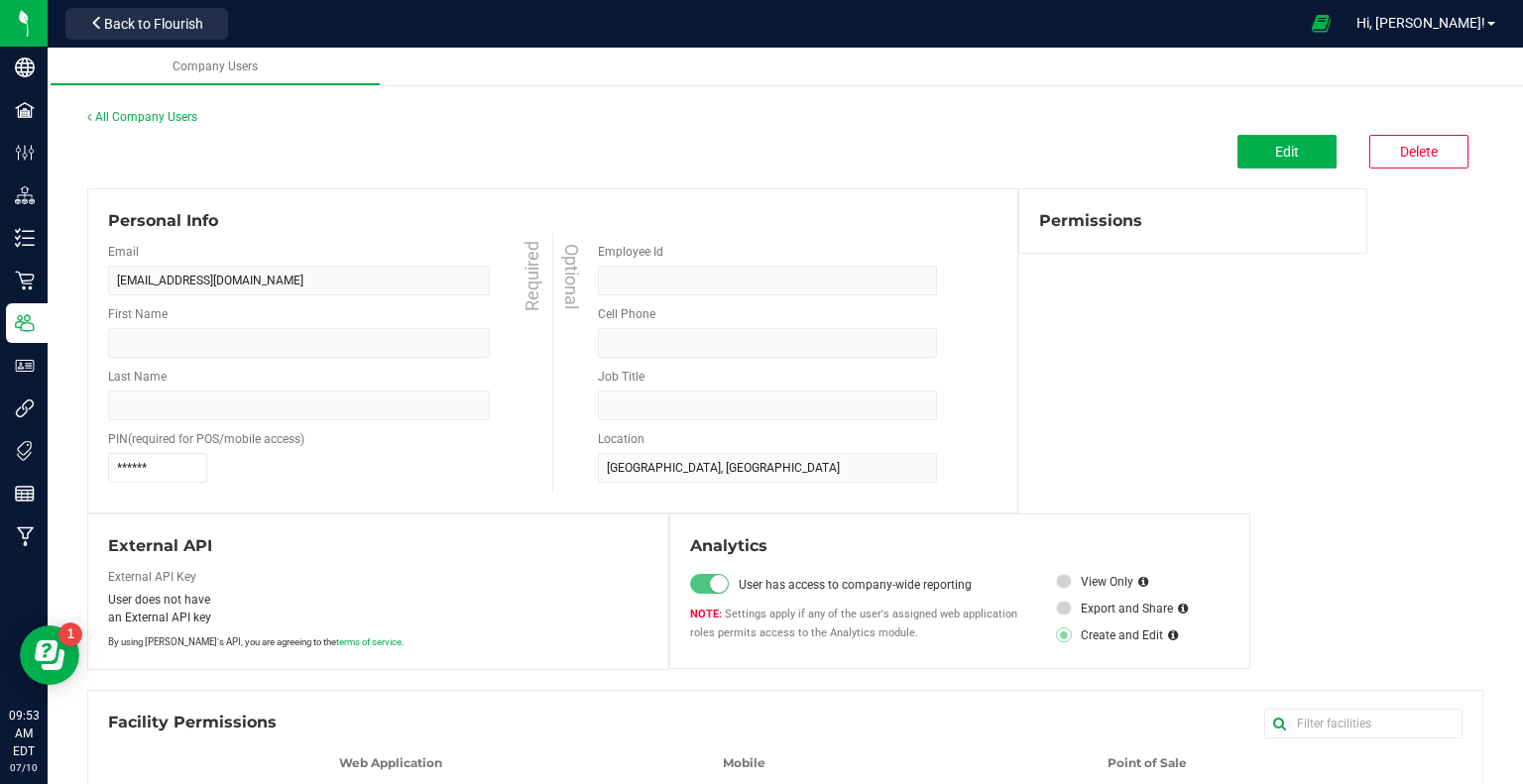type on "[PERSON_NAME]" 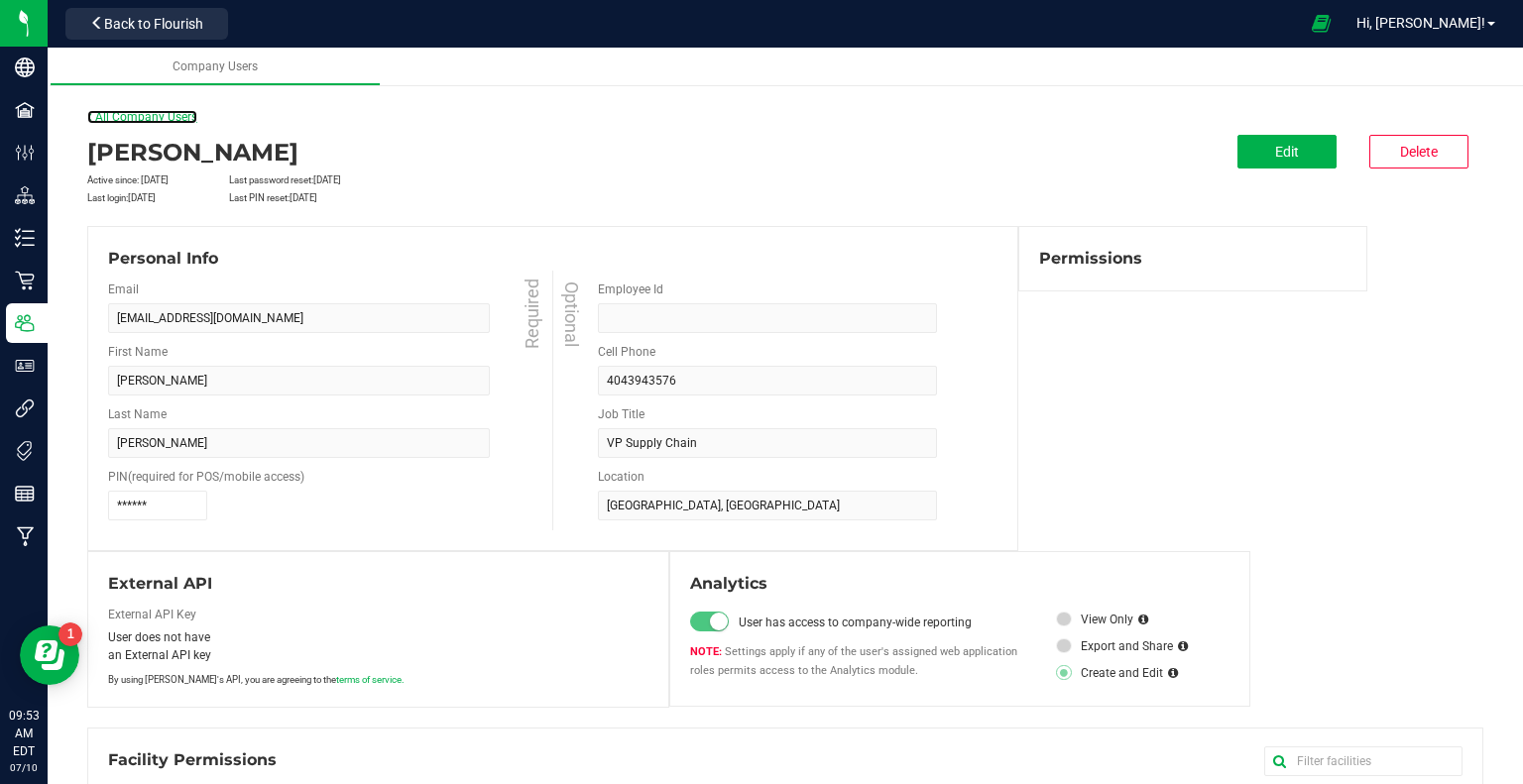 click on "All Company Users" at bounding box center [142, 117] 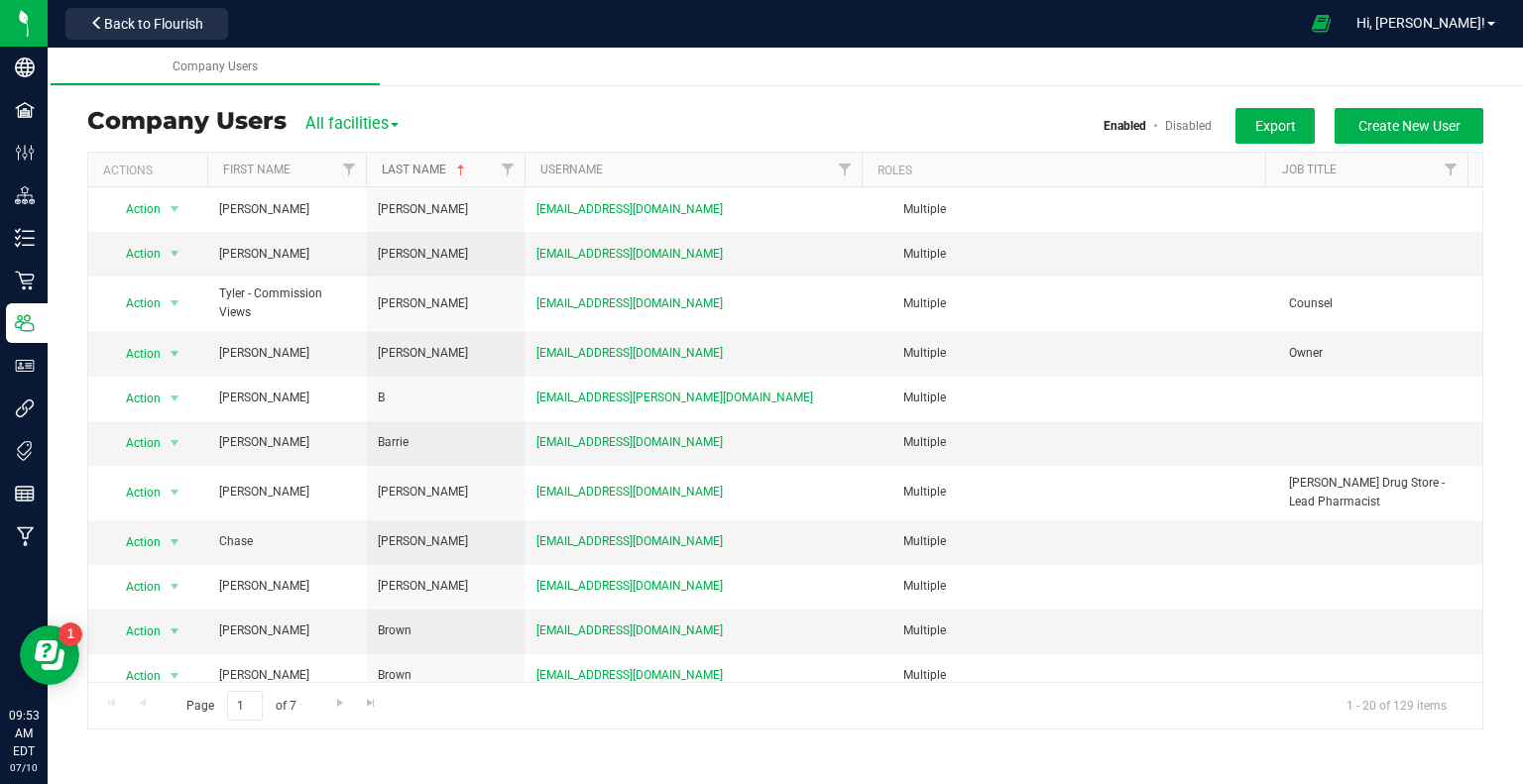 click on "Last Name" at bounding box center [425, 169] 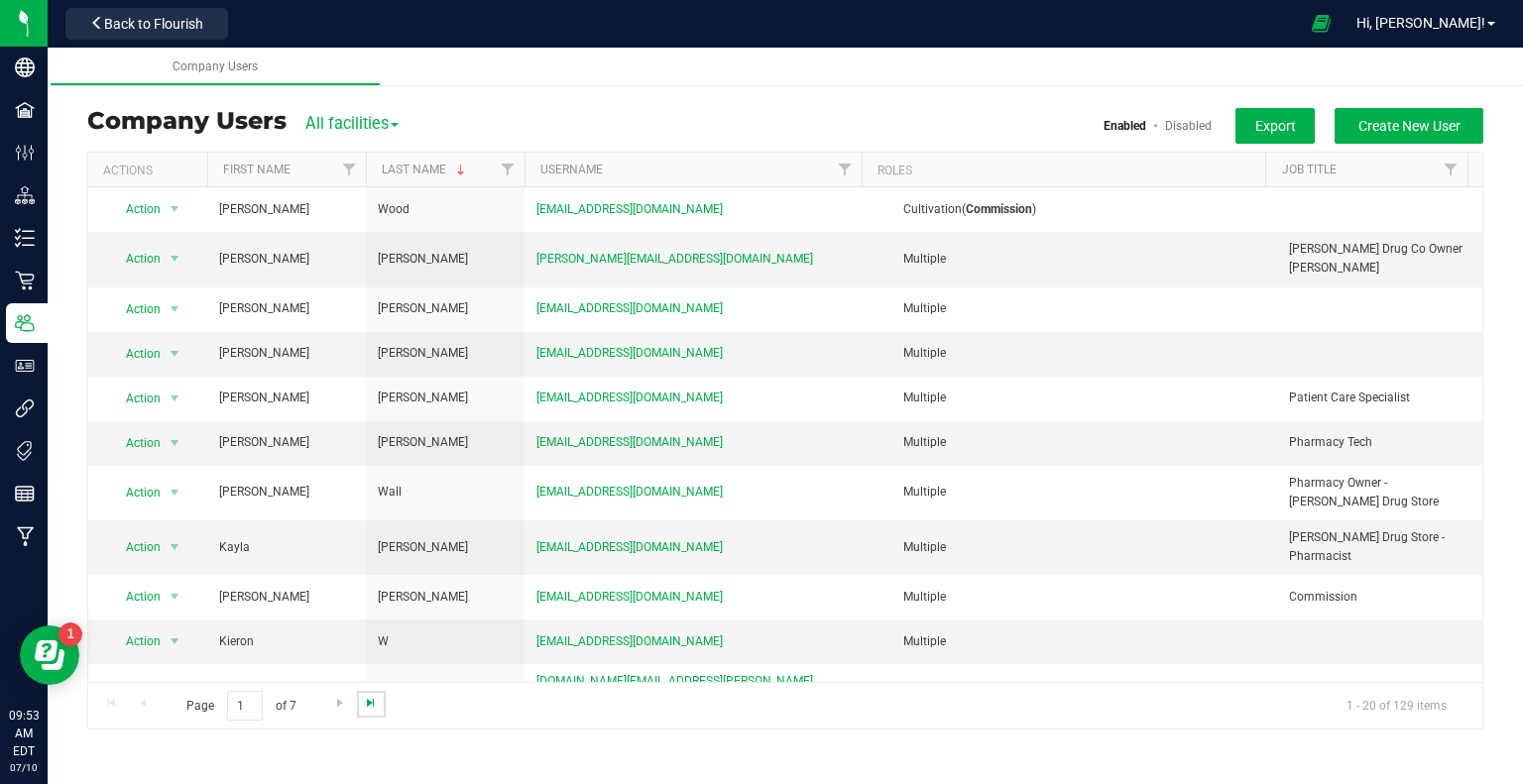click at bounding box center [371, 703] 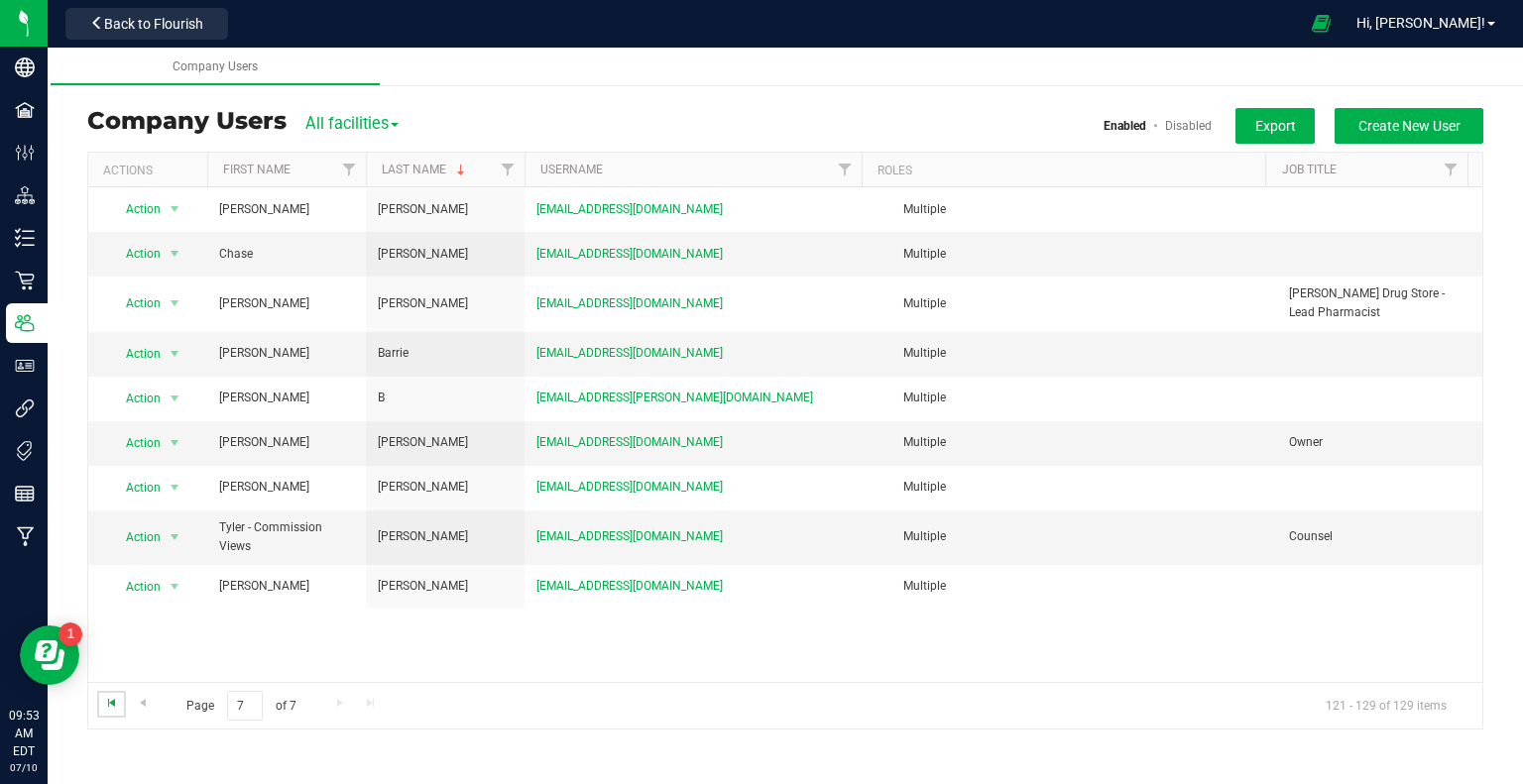 click at bounding box center (112, 703) 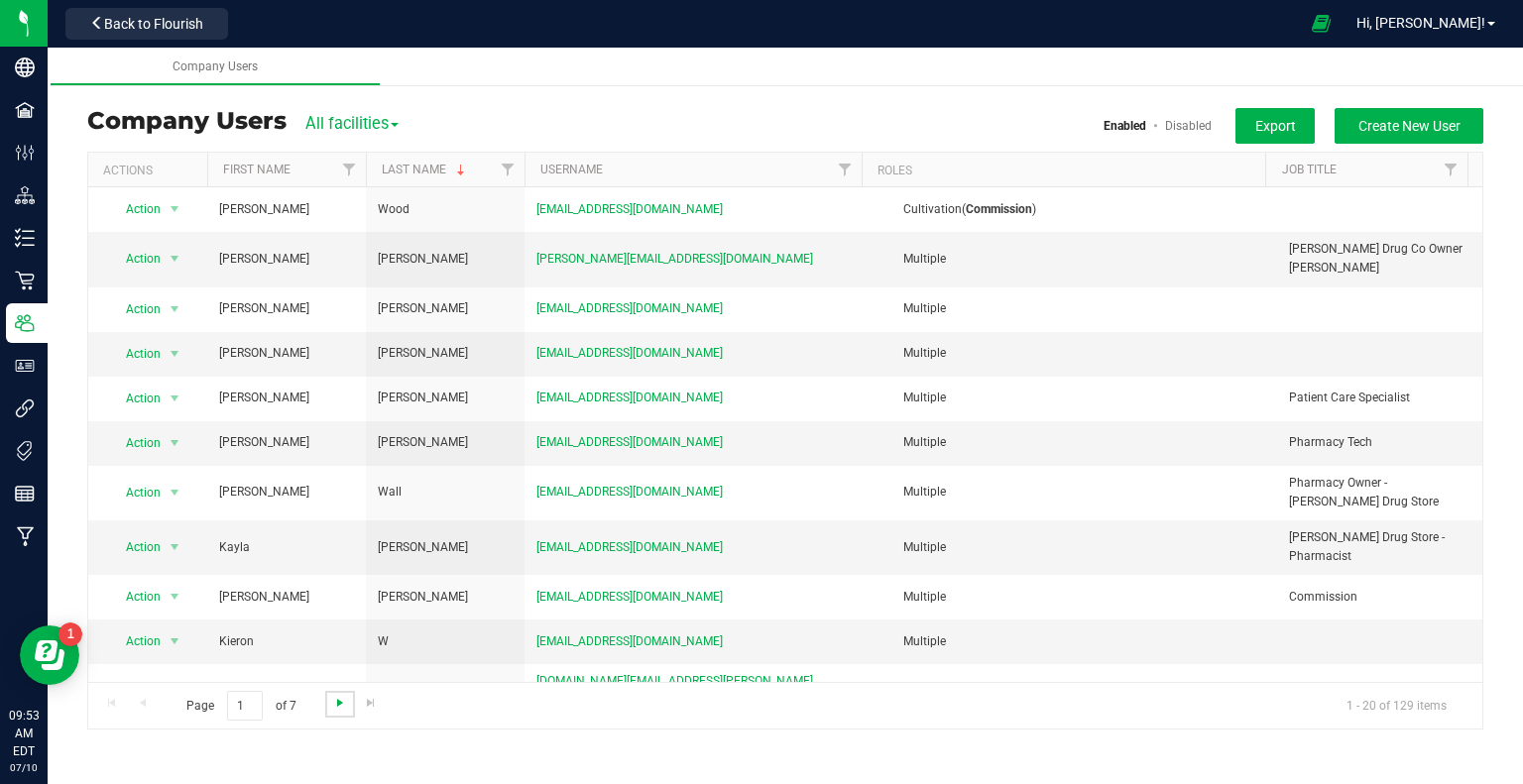 click at bounding box center (339, 704) 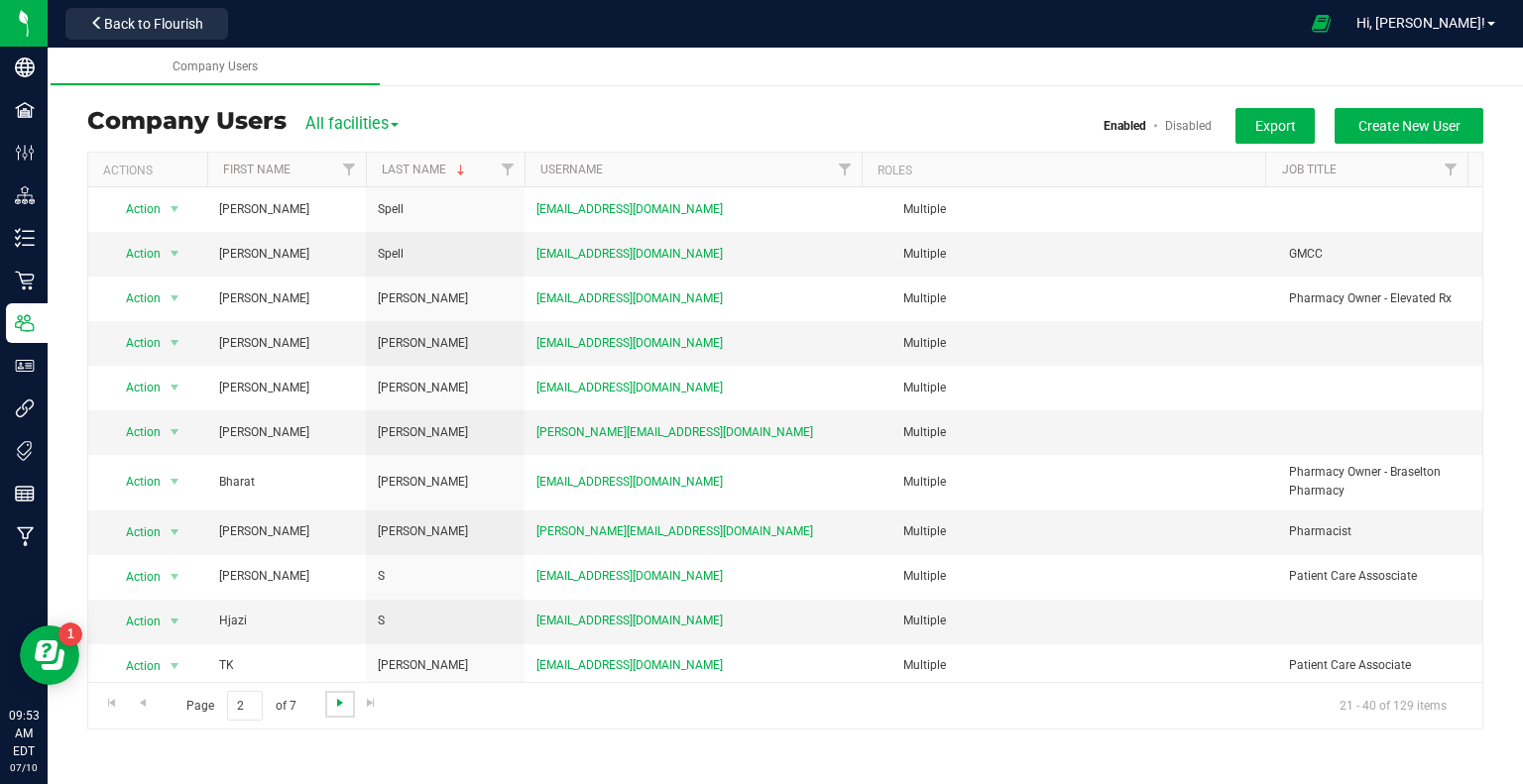click at bounding box center (340, 703) 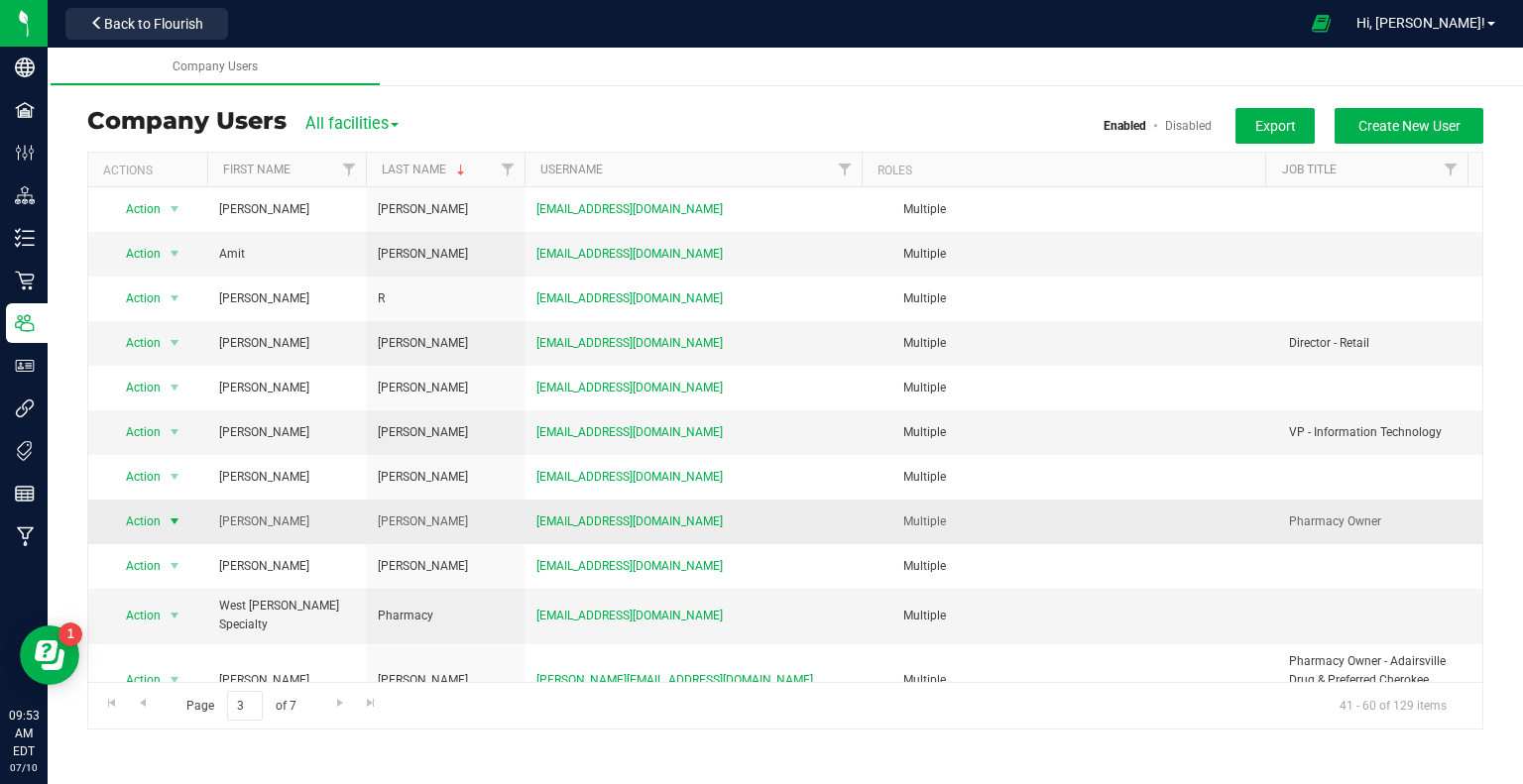 click on "Action" at bounding box center [135, 521] 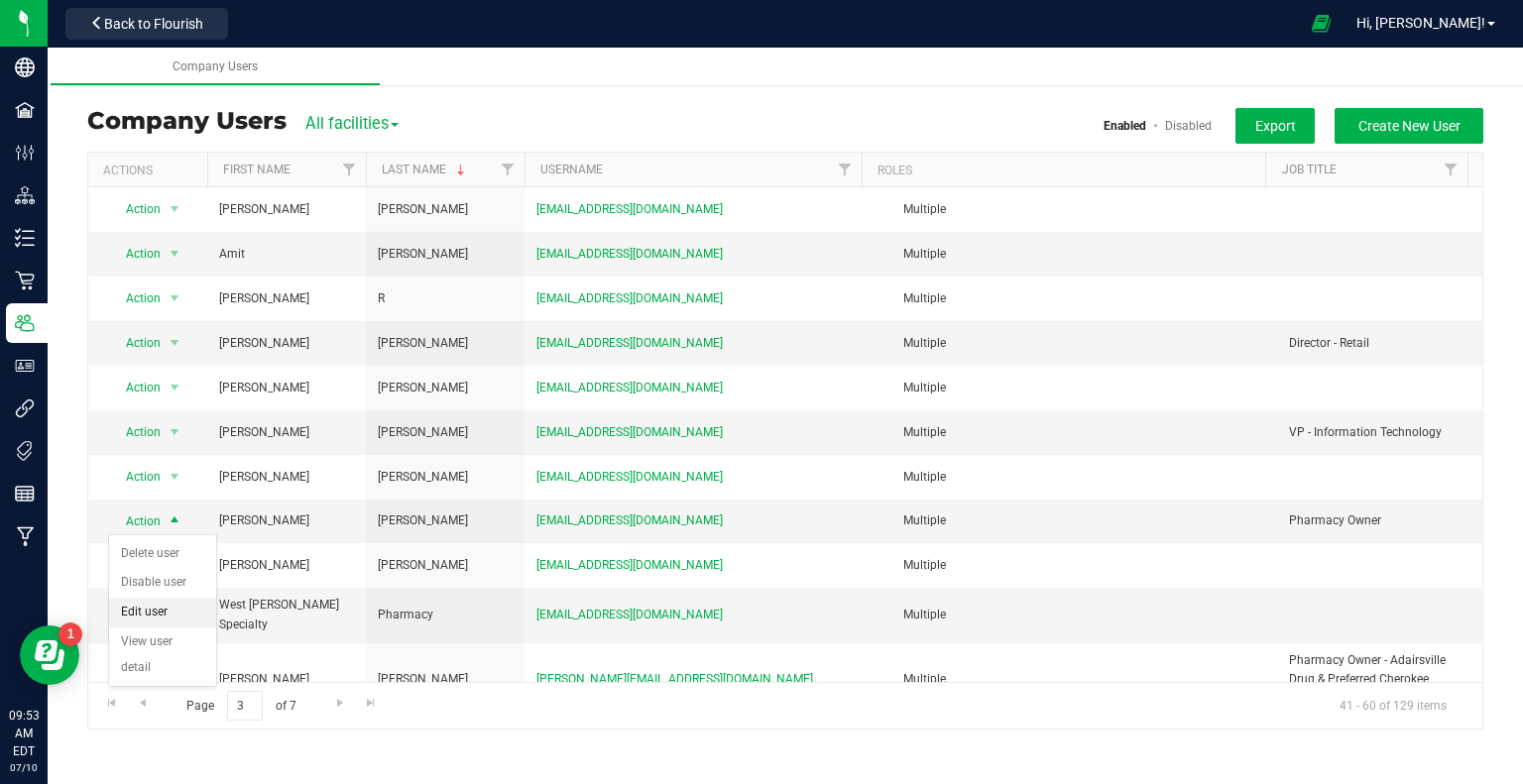 click on "Edit user" at bounding box center (163, 613) 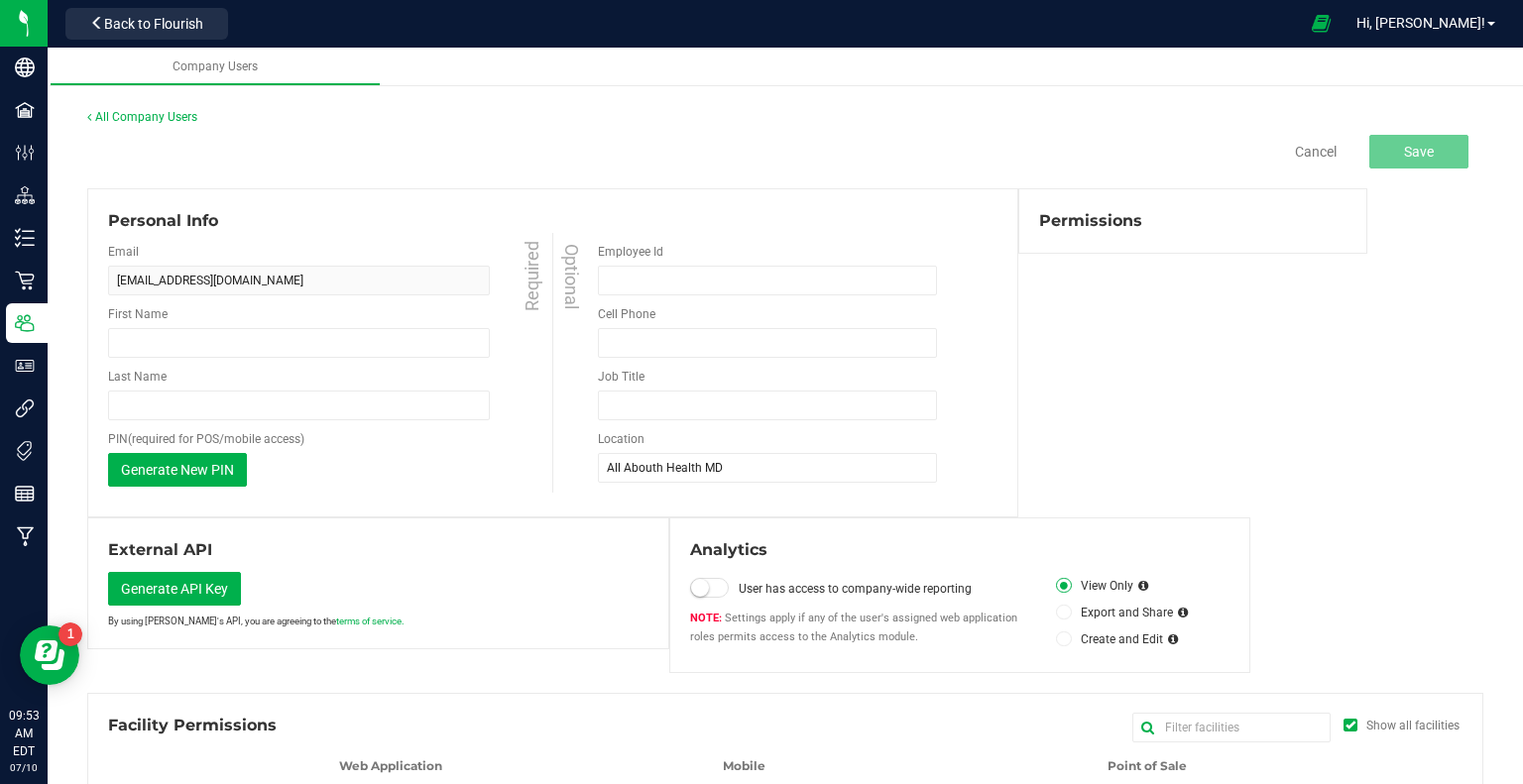 type on "[PERSON_NAME]" 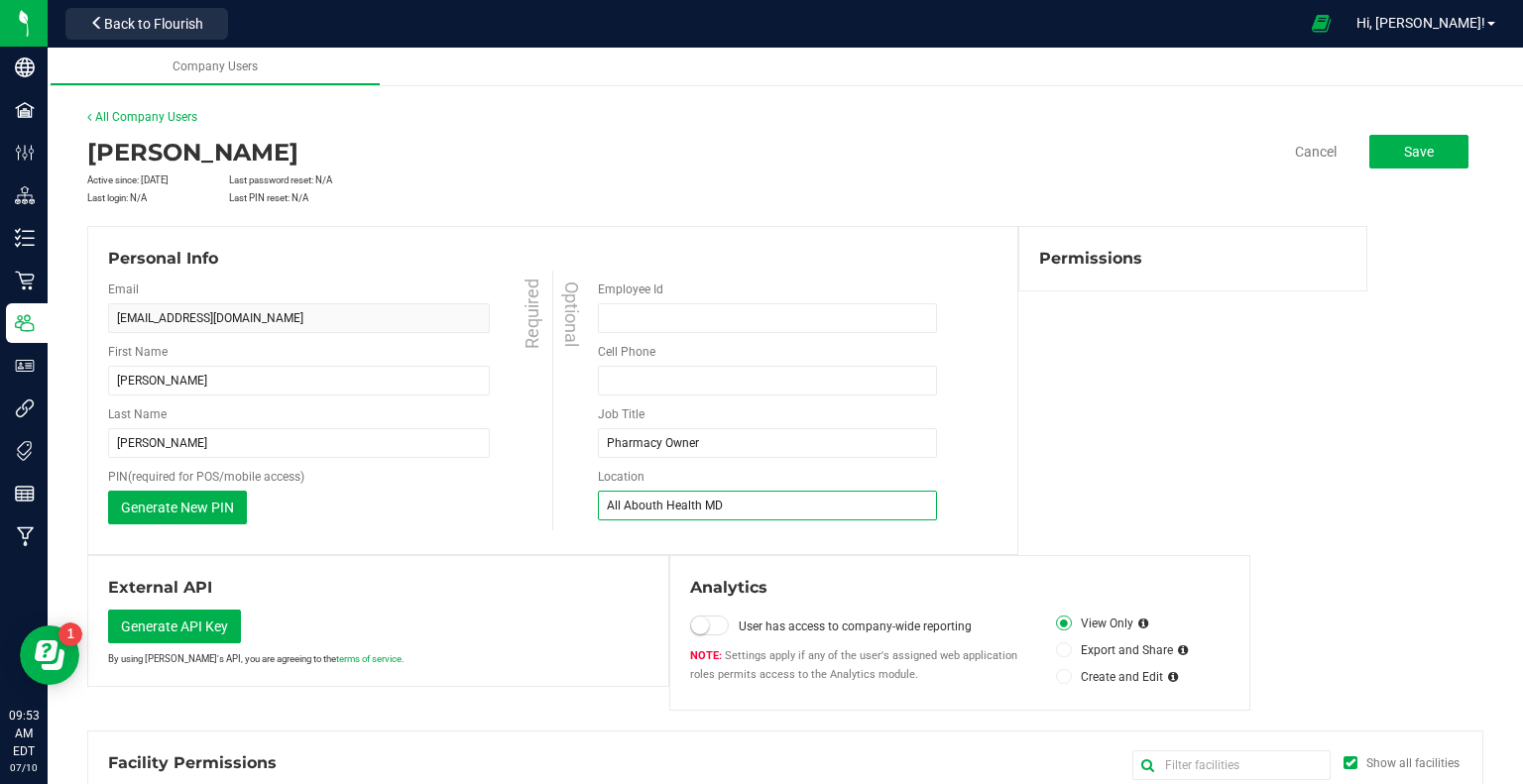click on "All Abouth Health MD" at bounding box center (767, 505) 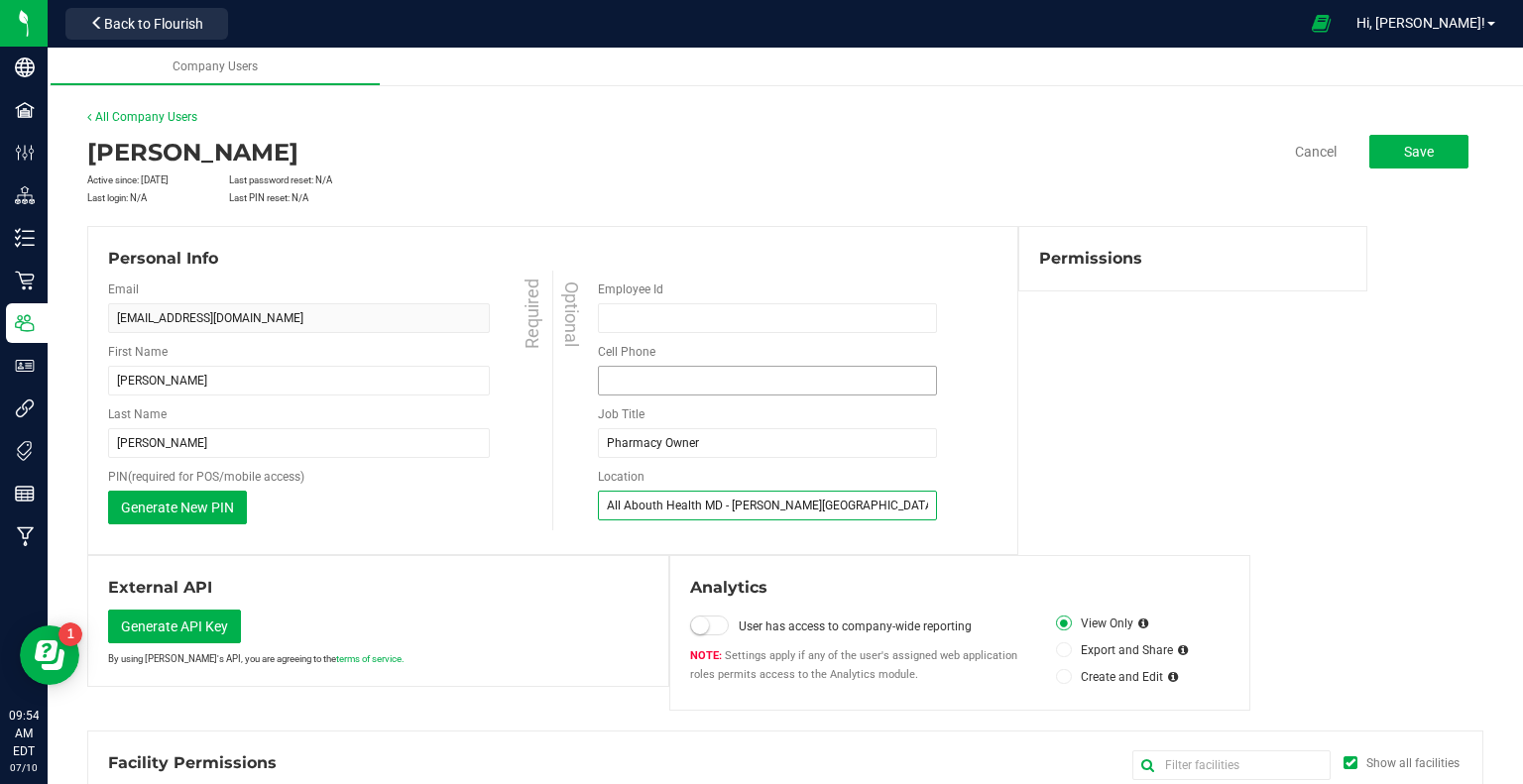 type on "All Abouth Health MD - [PERSON_NAME][GEOGRAPHIC_DATA] & [GEOGRAPHIC_DATA]" 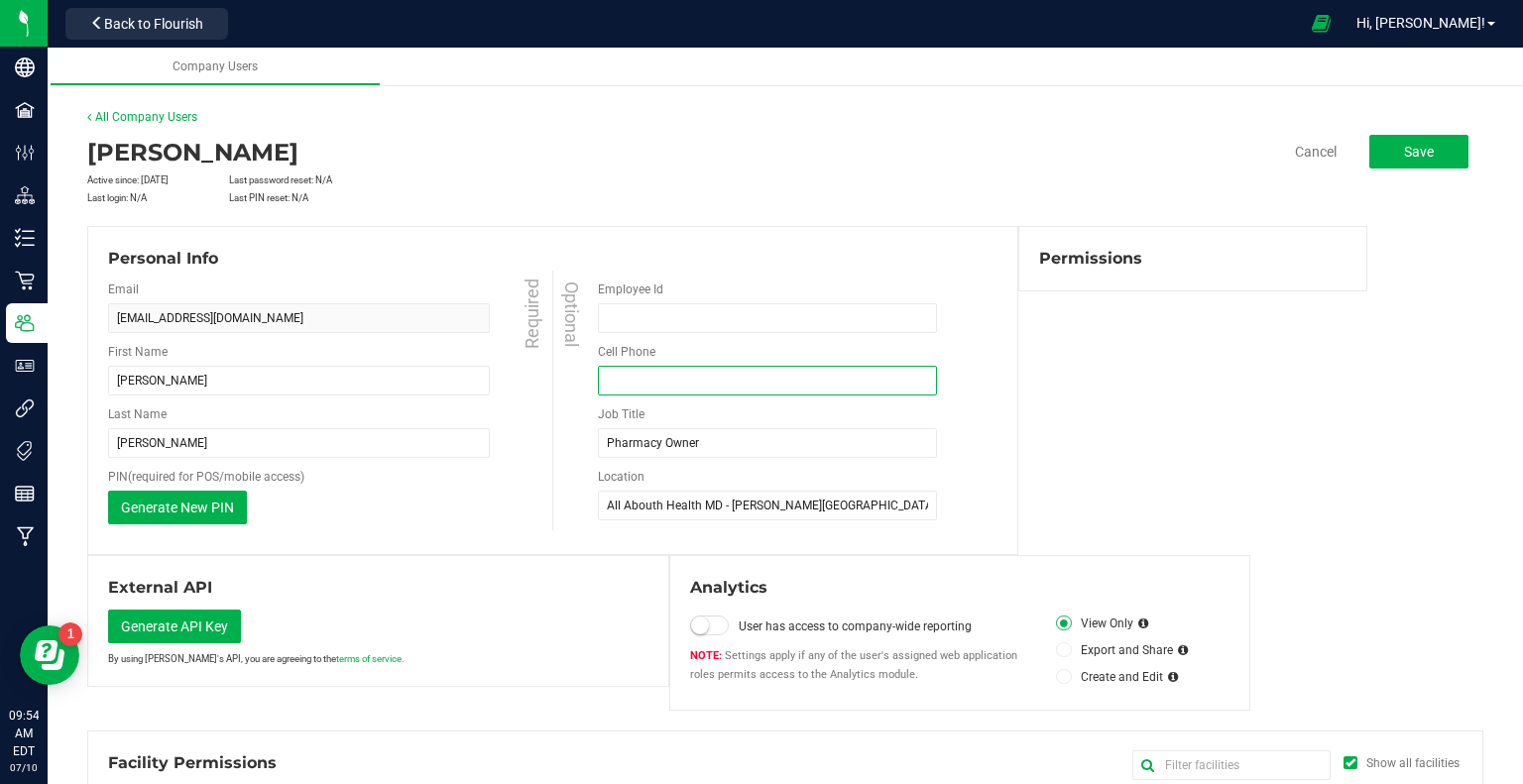 click at bounding box center (767, 381) 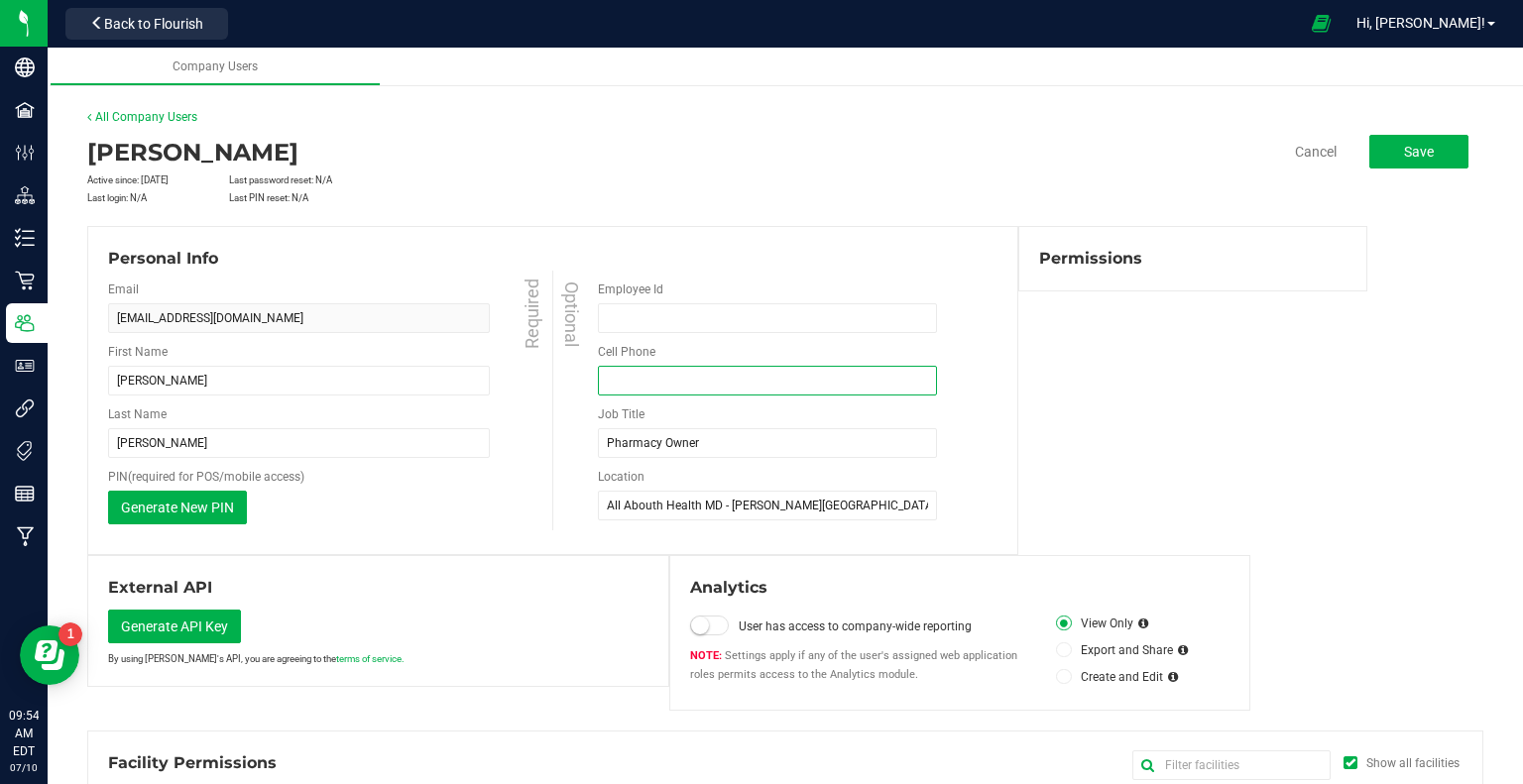 click at bounding box center [767, 381] 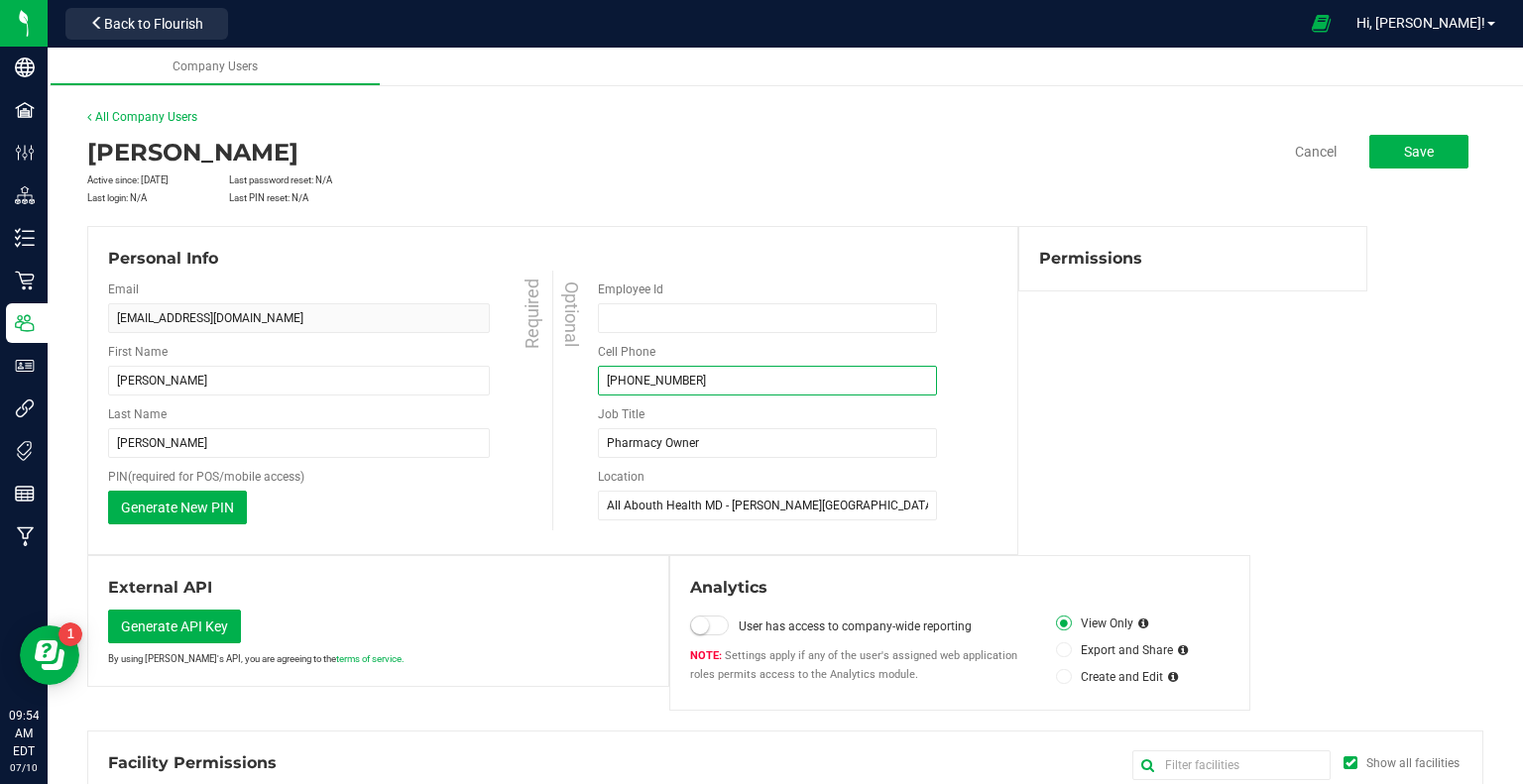 type on "[PHONE_NUMBER]" 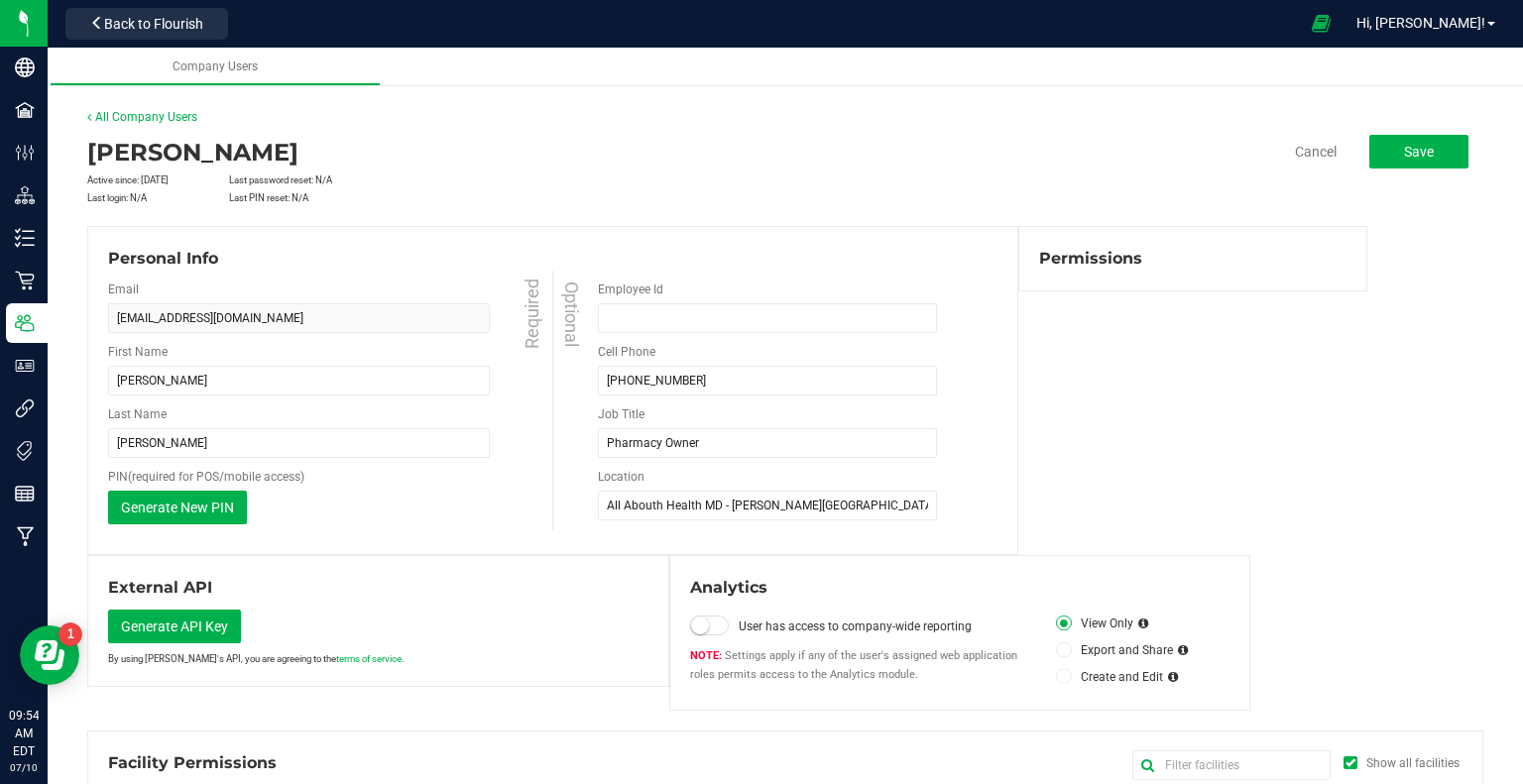 click on "External API
Generate API Key
By using [PERSON_NAME]'s API, you are agreeing to the
terms of service.
Analytics
User has access to company-wide reporting" at bounding box center [785, 468] 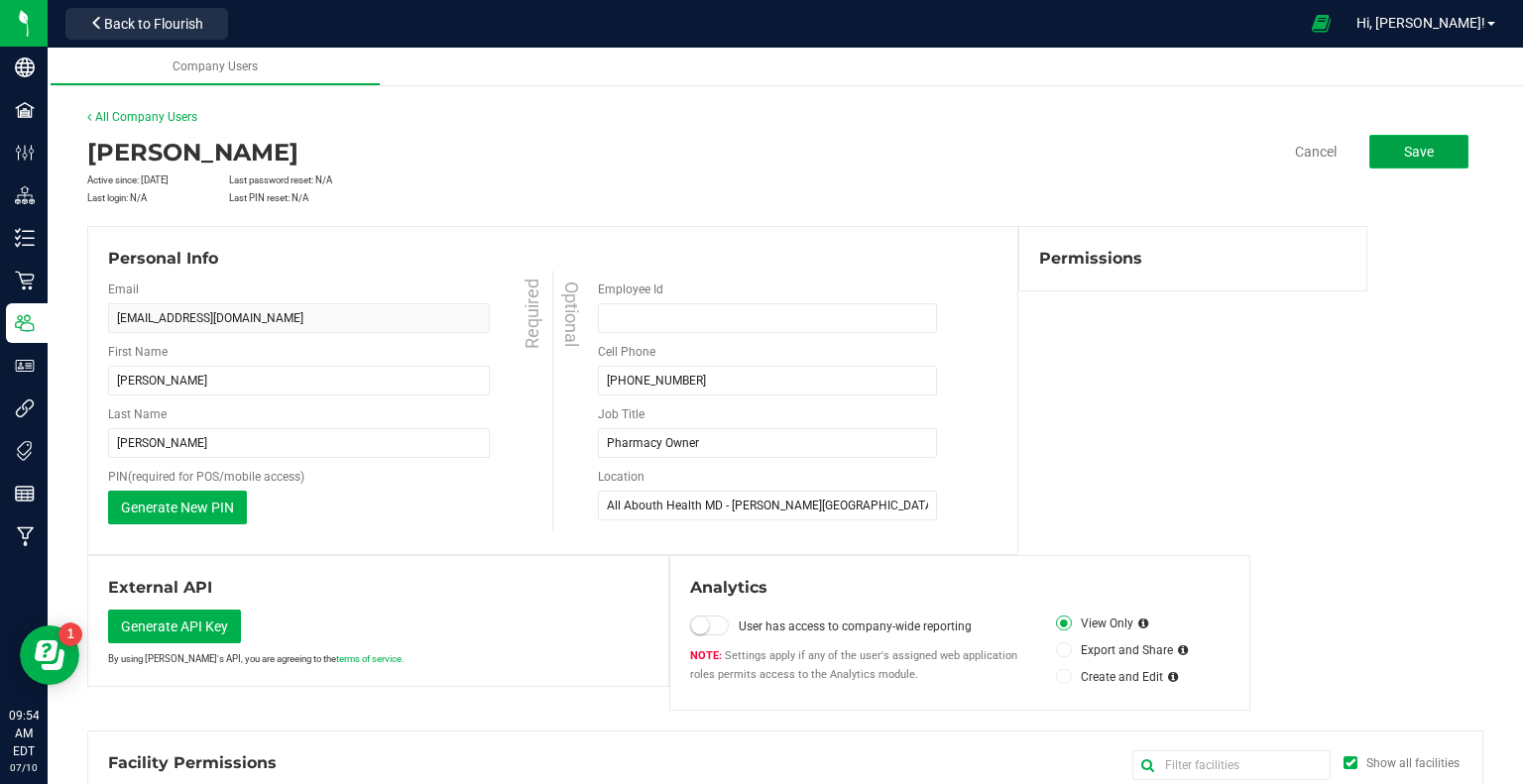 click on "Save" 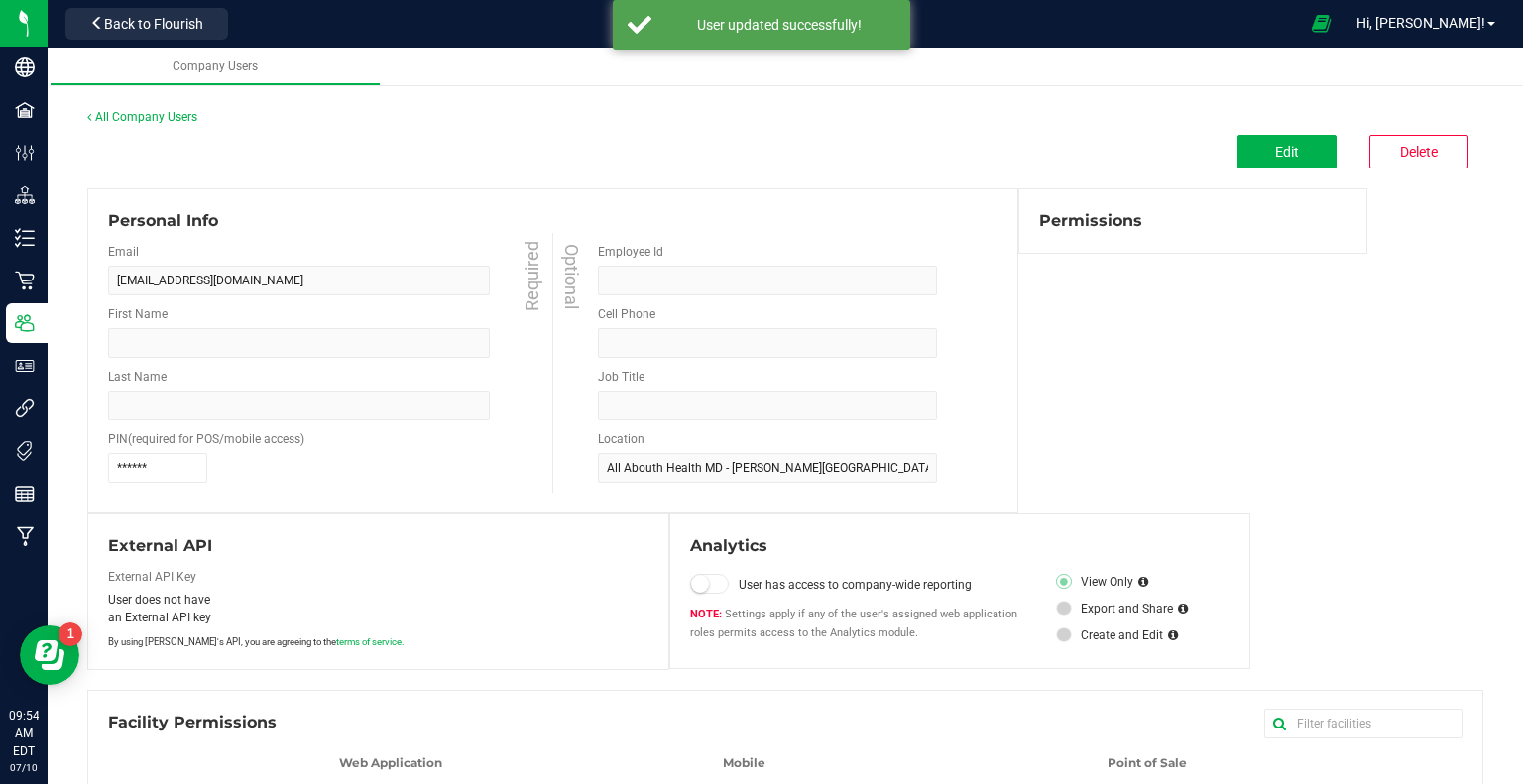 type on "[PERSON_NAME]" 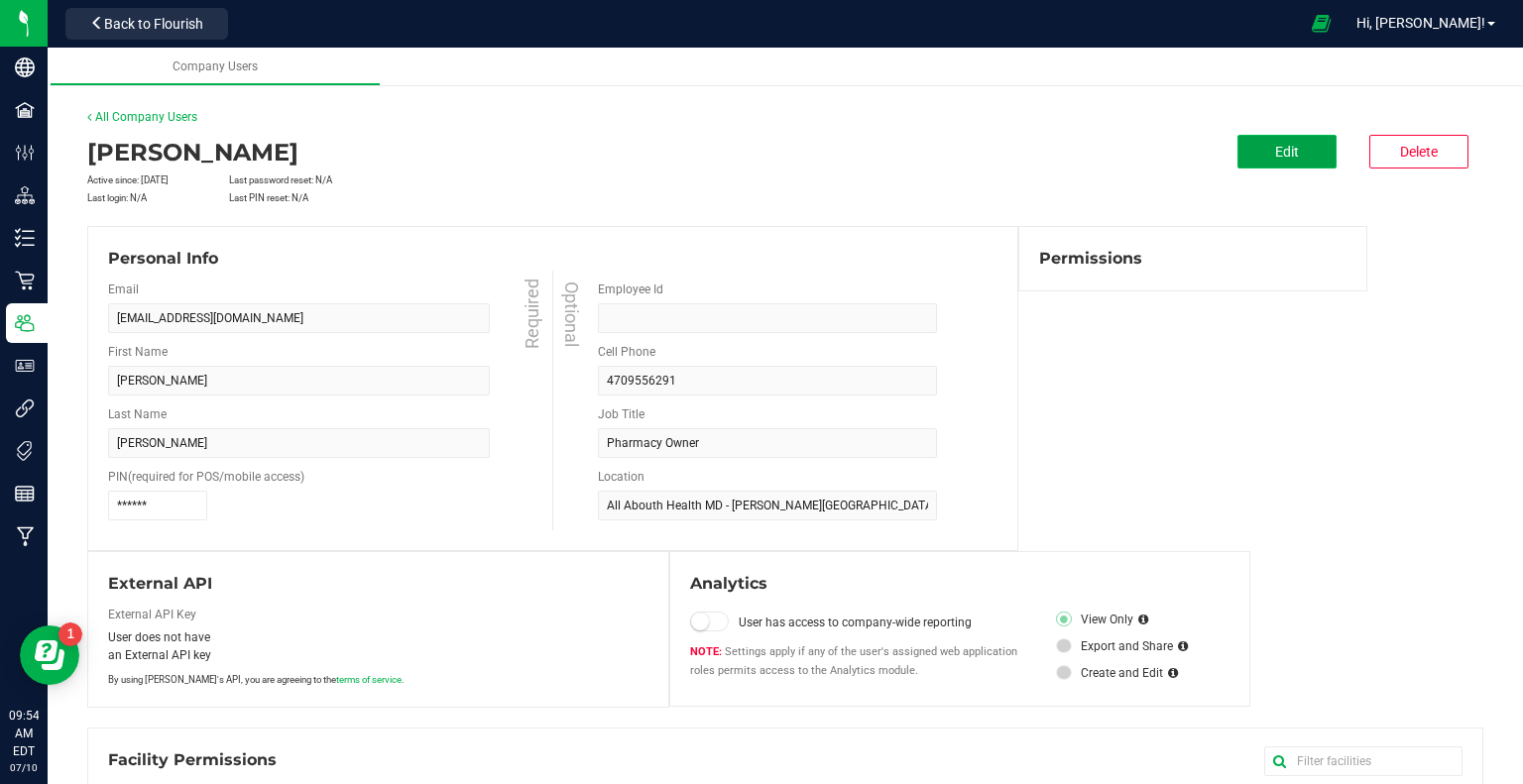 click on "Edit" at bounding box center [1287, 152] 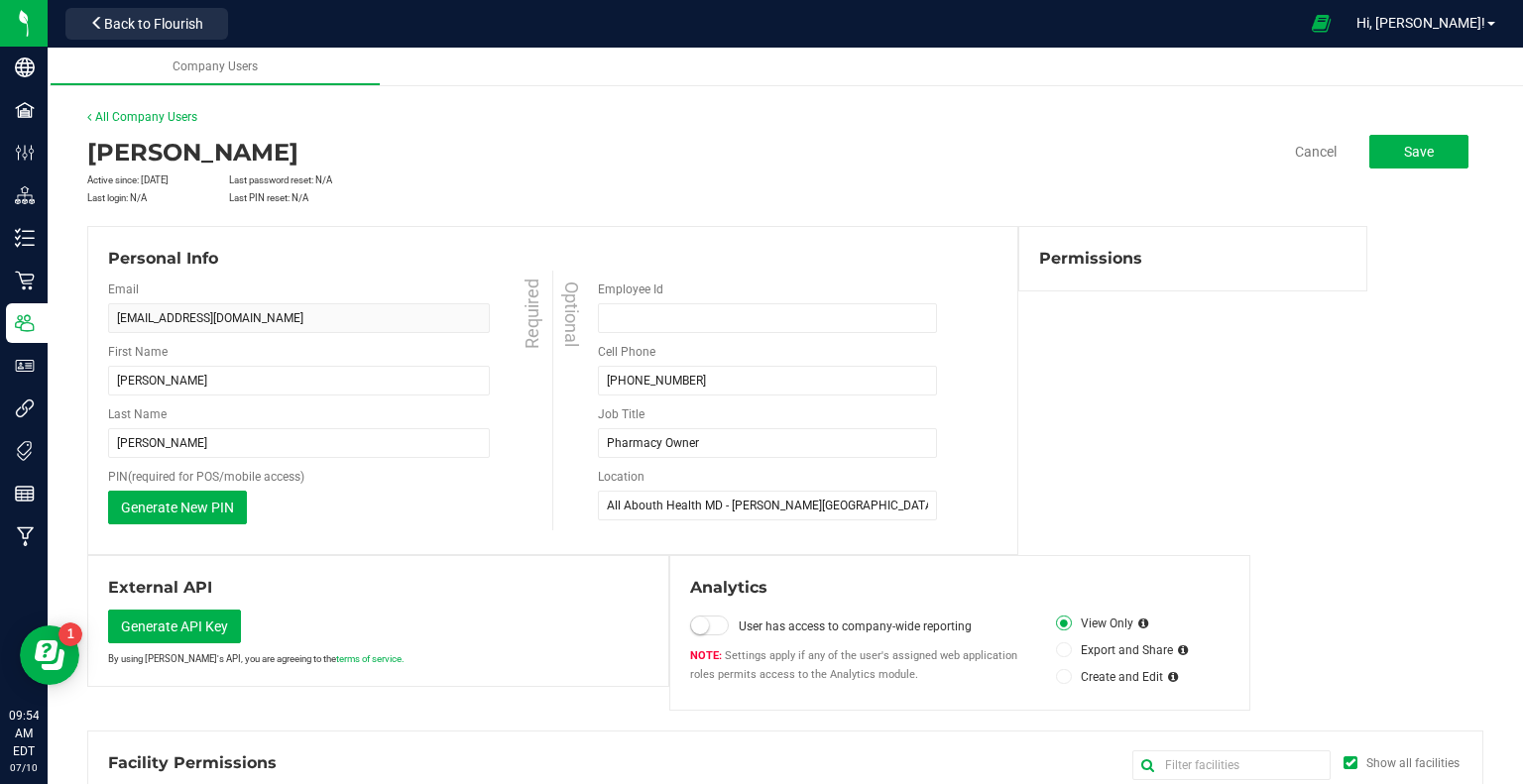 click at bounding box center (1064, 677) 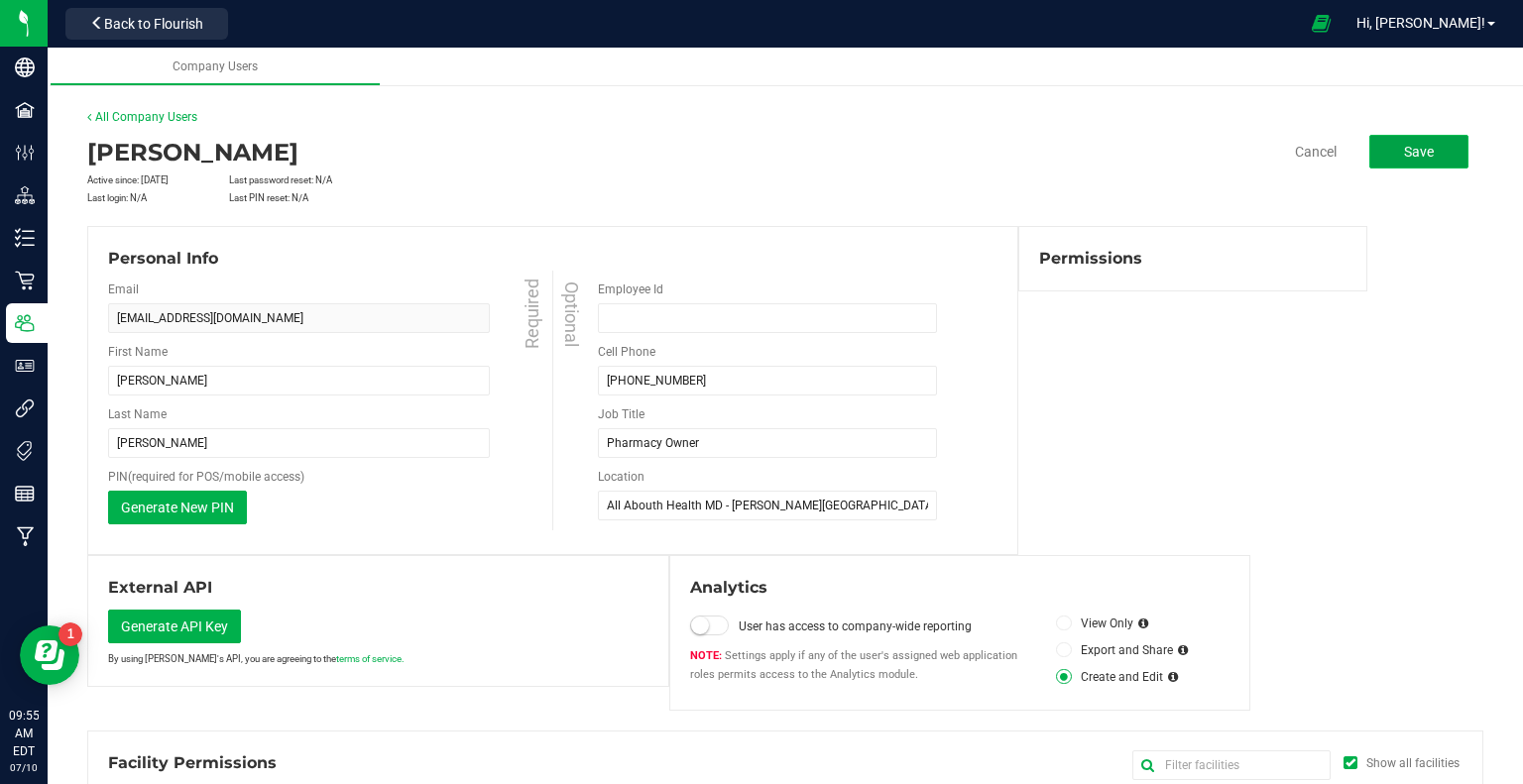 click on "Save" 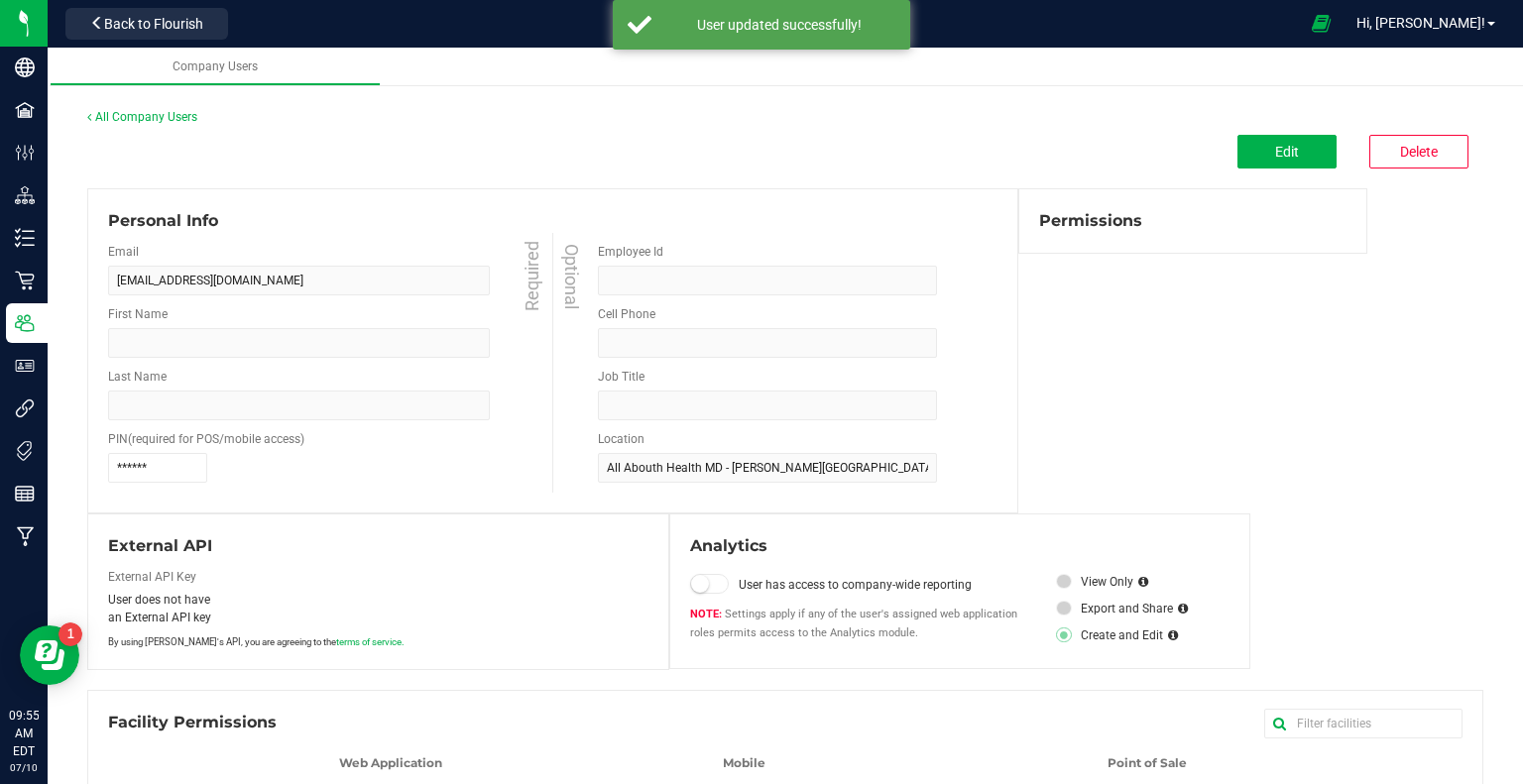 type on "[PERSON_NAME]" 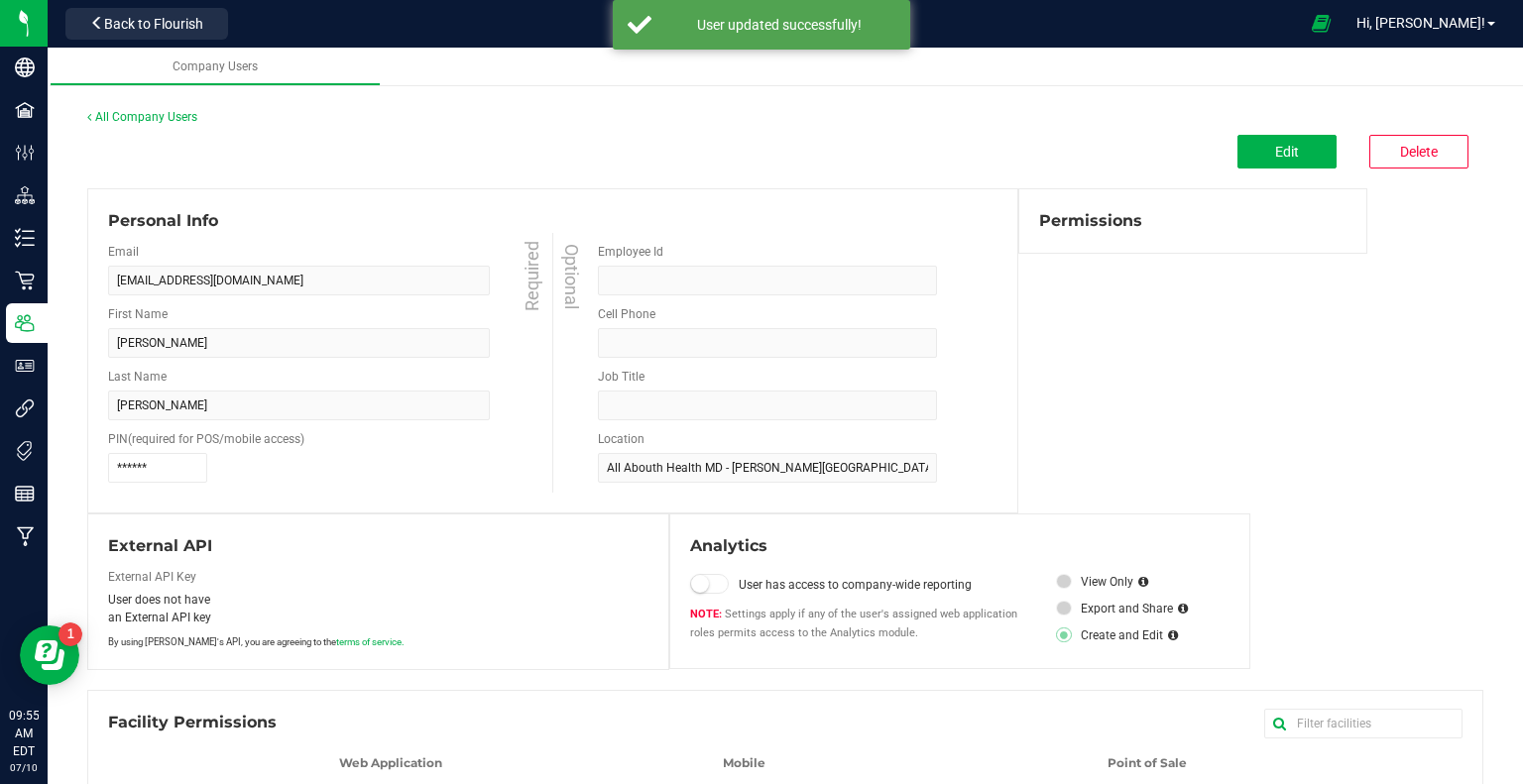 type on "4709556291" 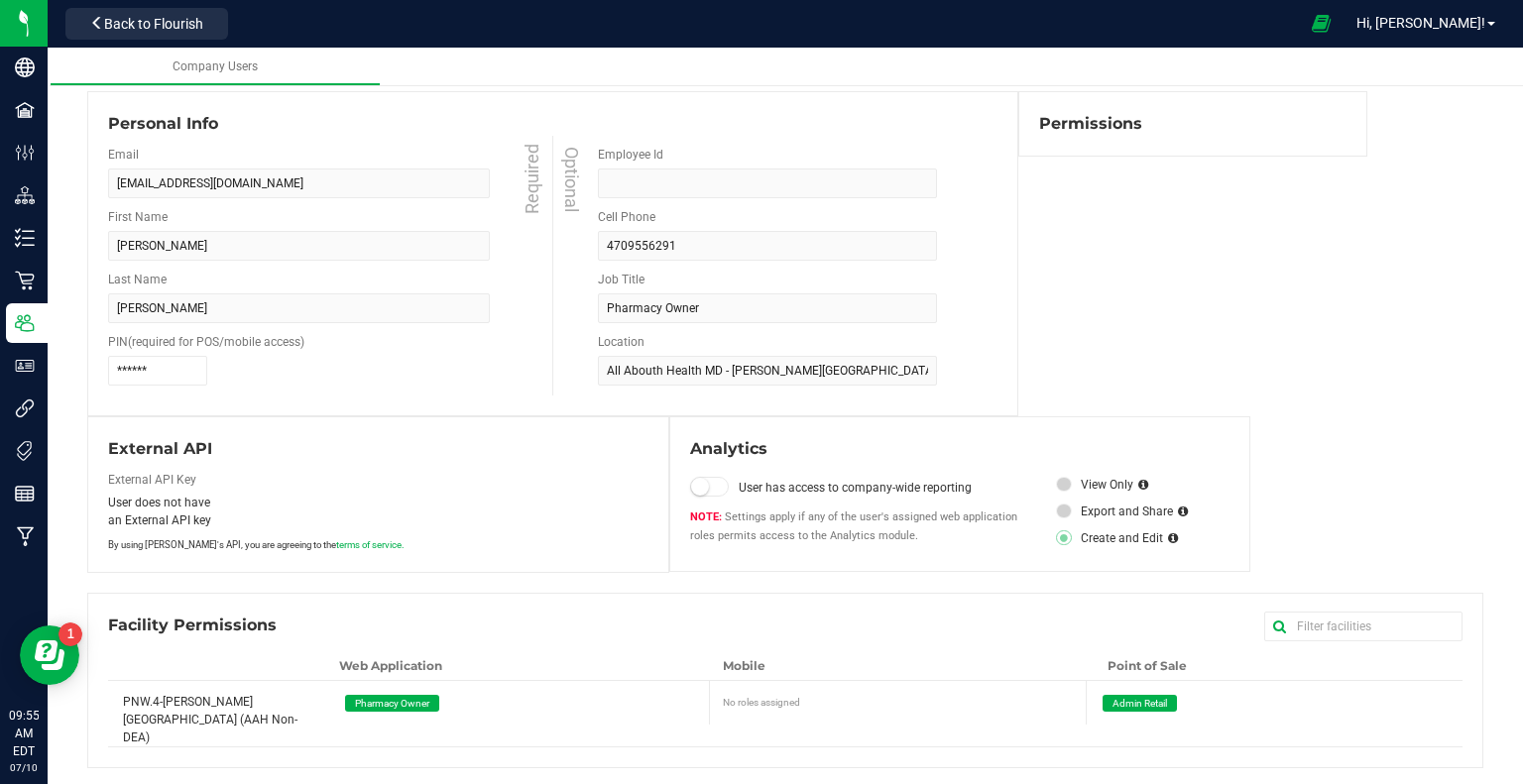 scroll, scrollTop: 0, scrollLeft: 0, axis: both 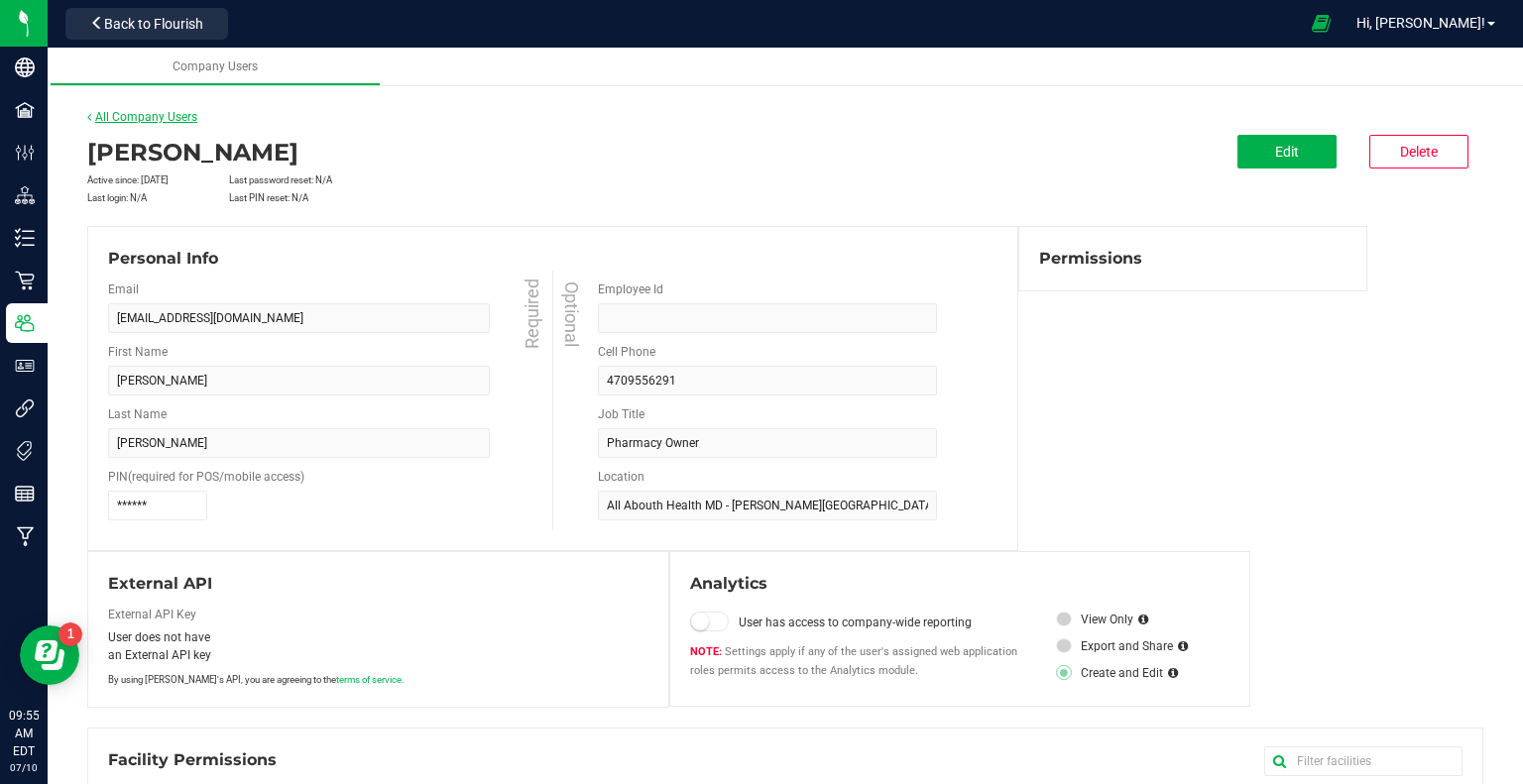 click on "All Company Users" at bounding box center [142, 117] 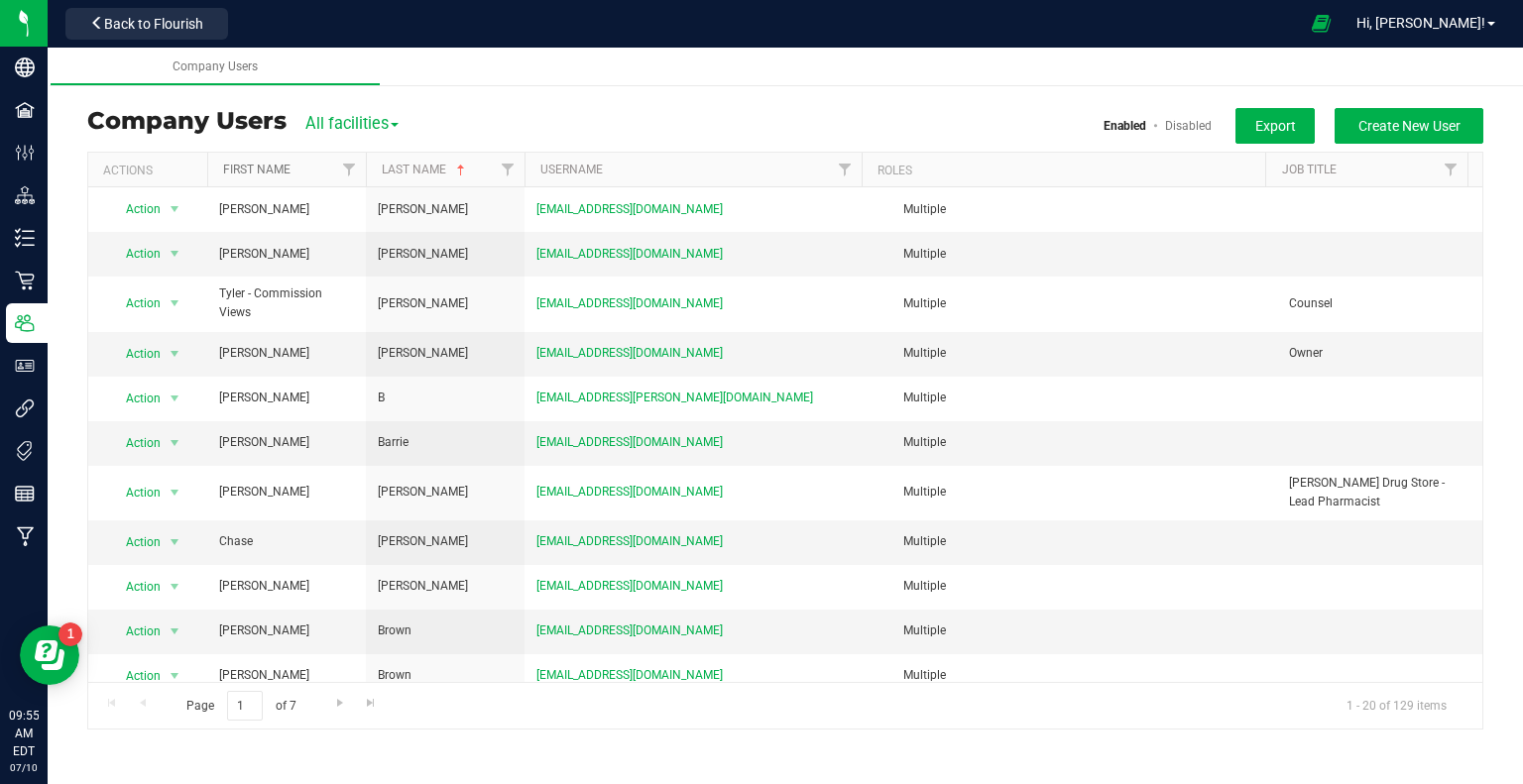 click on "First Name" at bounding box center (257, 169) 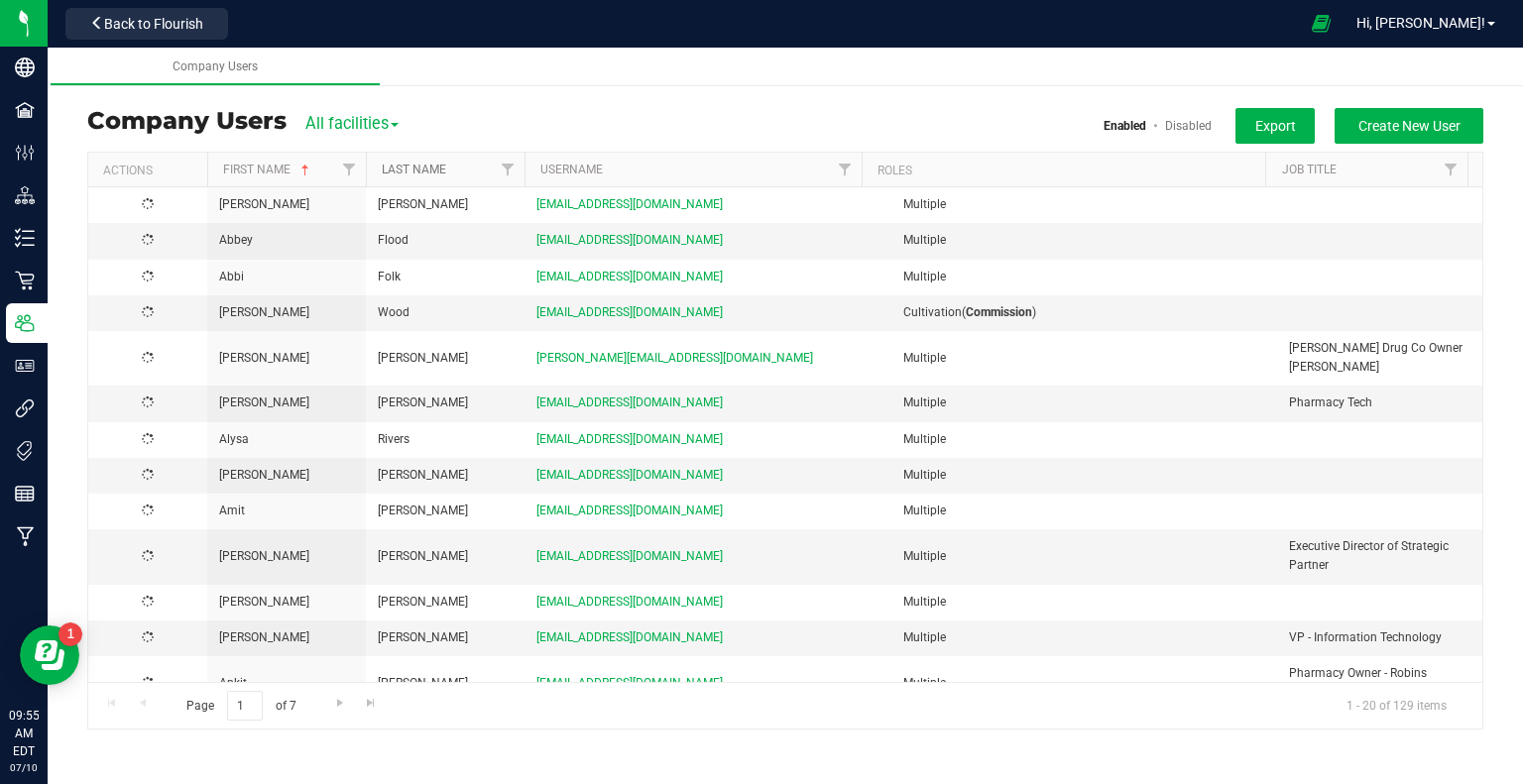 click on "Last Name" at bounding box center [413, 169] 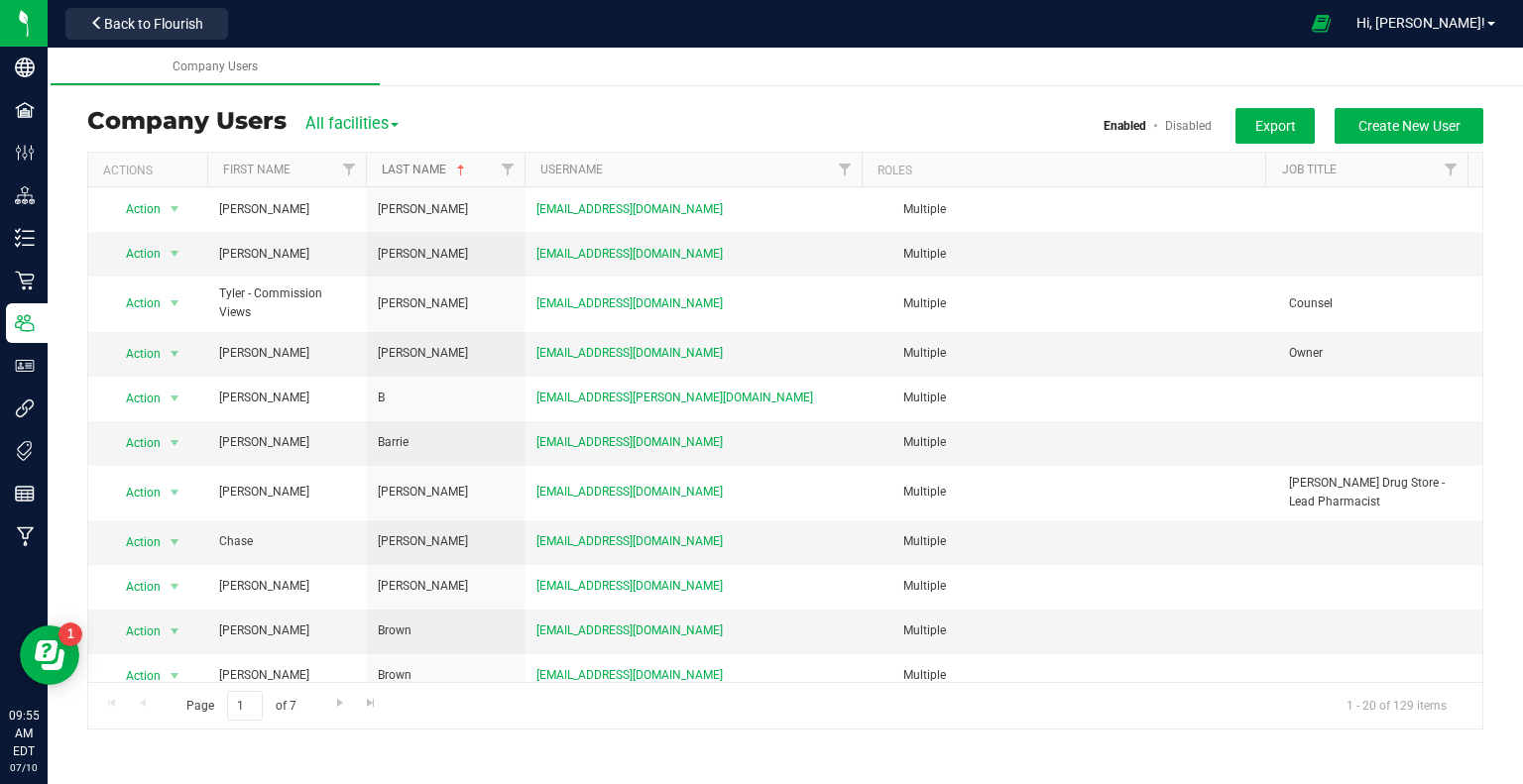 click on "Last Name" at bounding box center [425, 169] 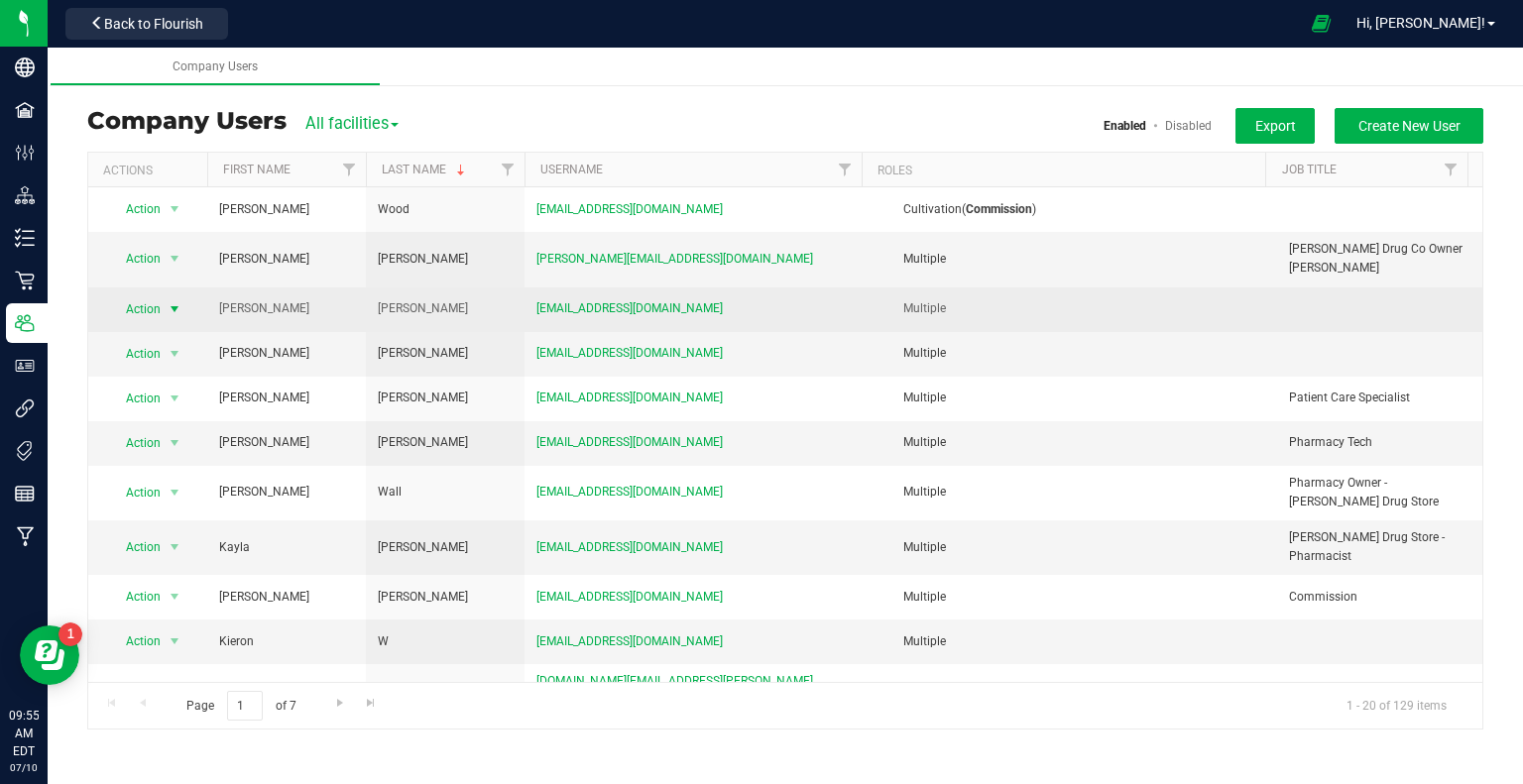 click on "Action" at bounding box center (135, 309) 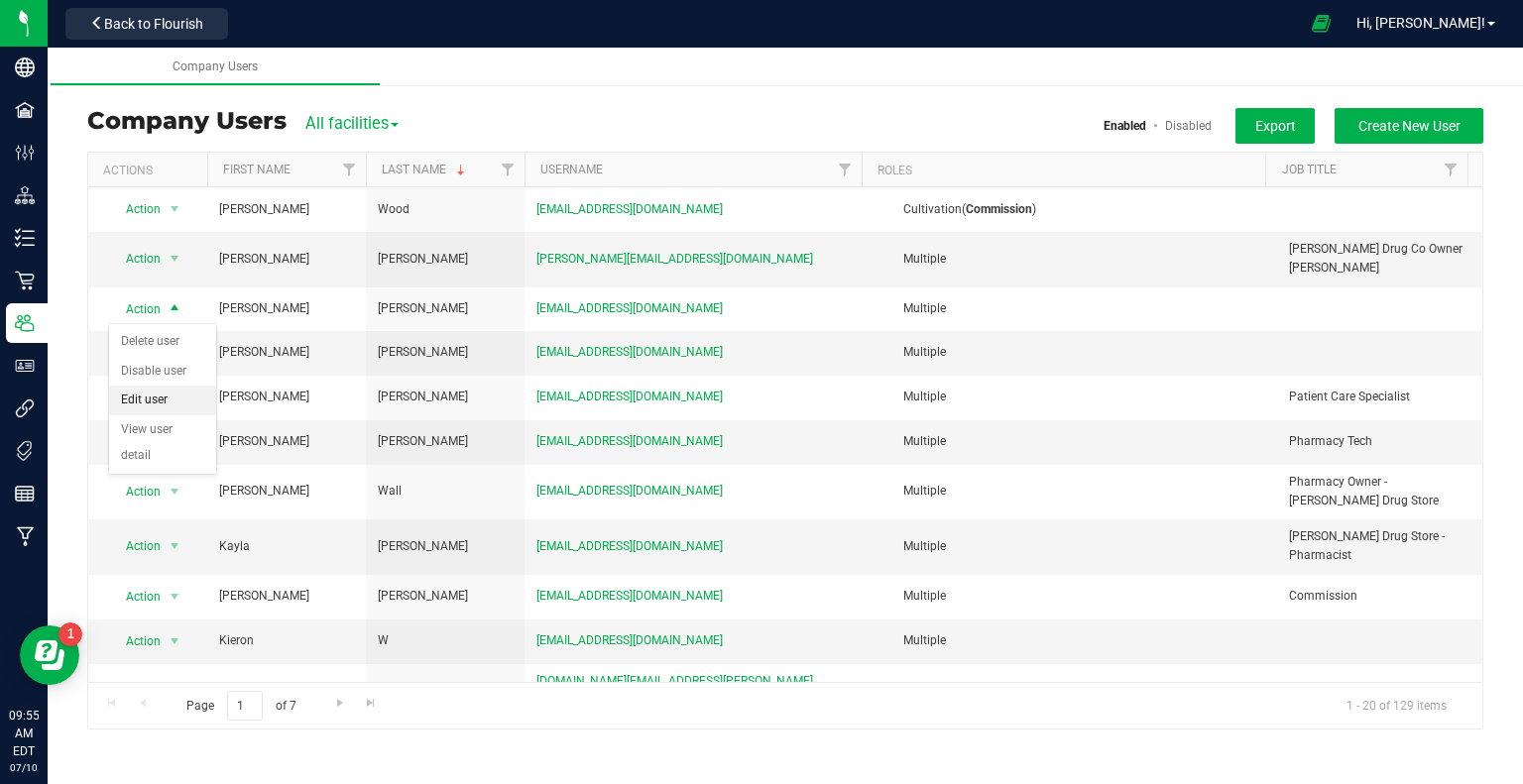 click on "Edit user" at bounding box center (163, 400) 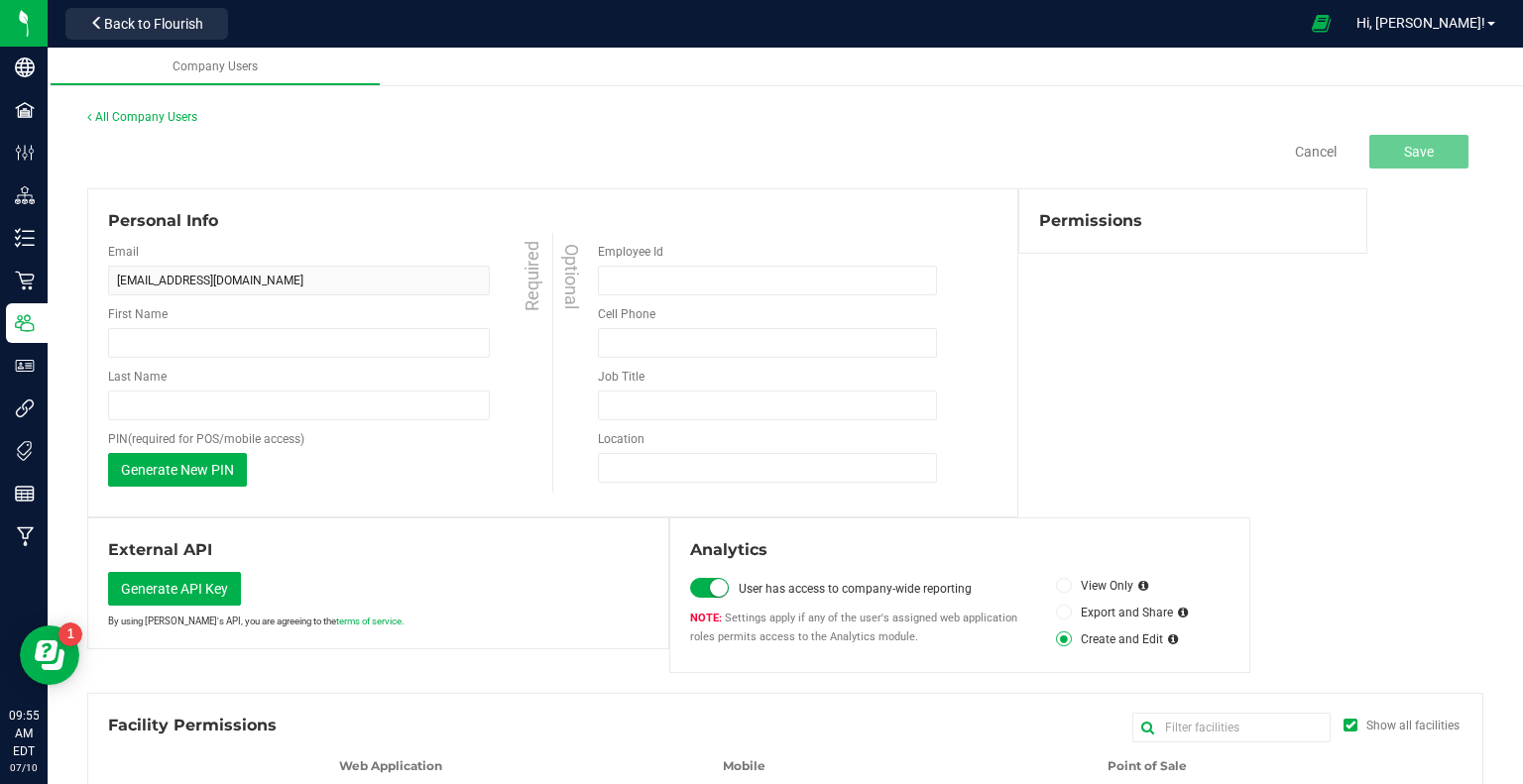 type on "[PERSON_NAME]" 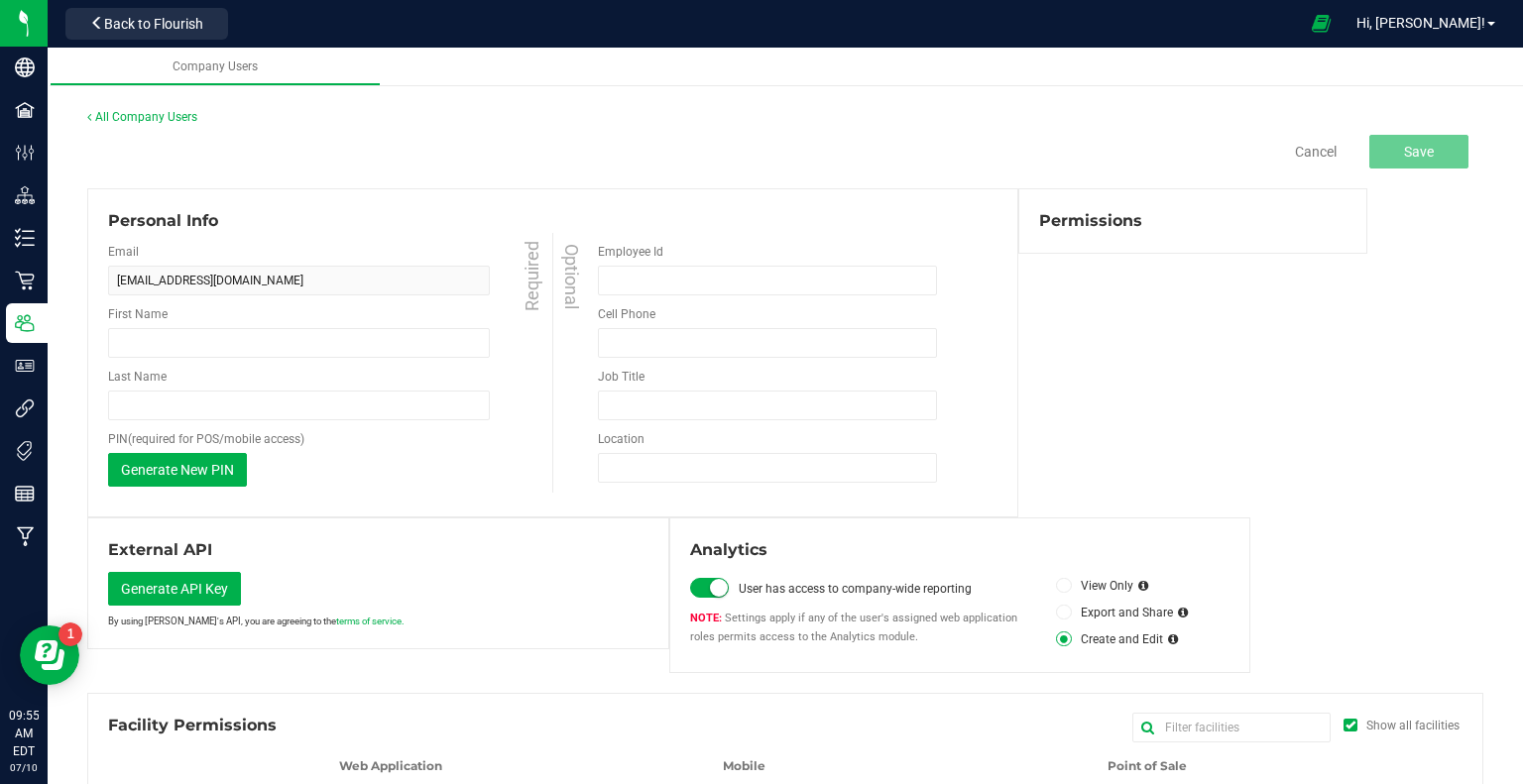 type on "[PERSON_NAME]" 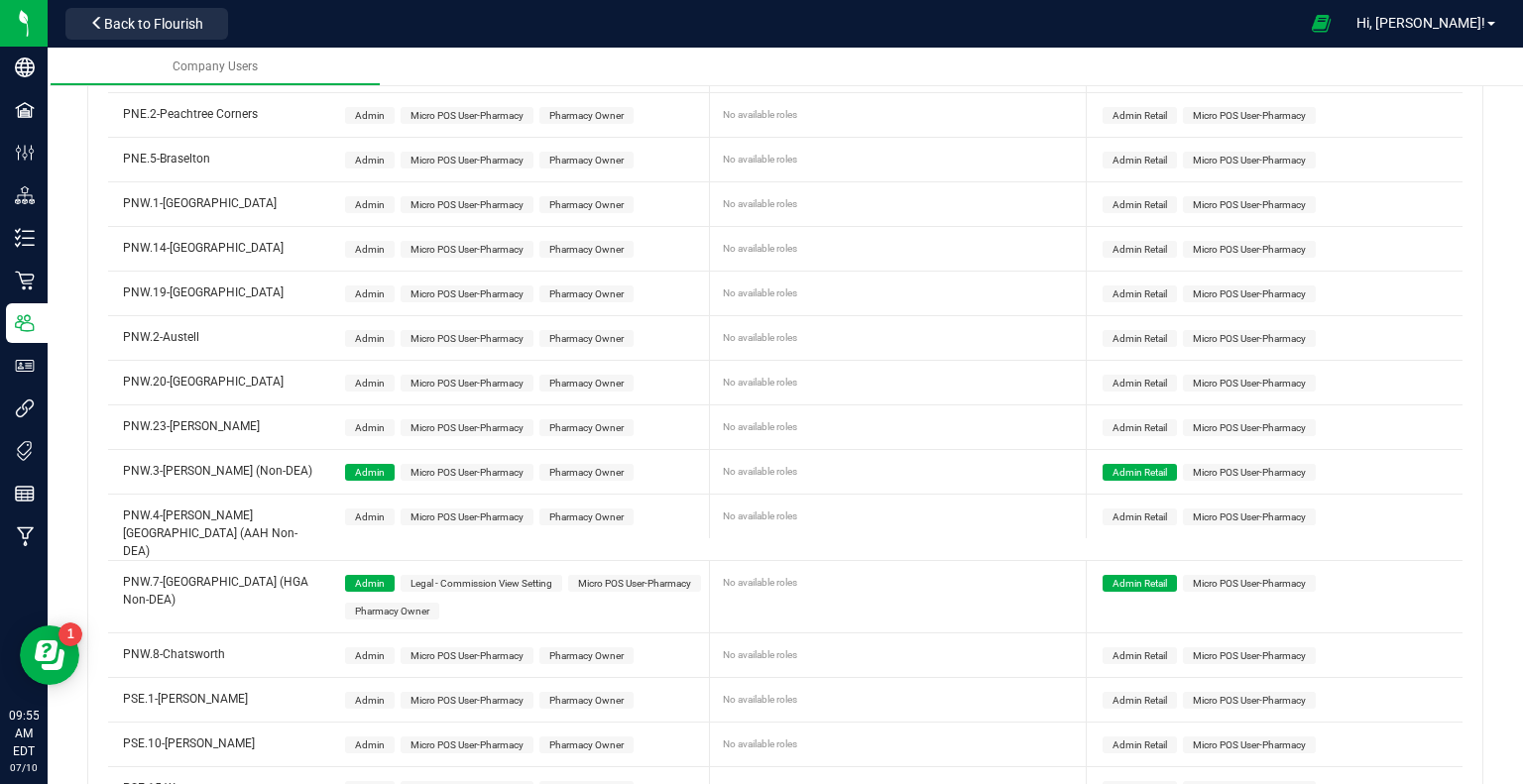 scroll, scrollTop: 1131, scrollLeft: 0, axis: vertical 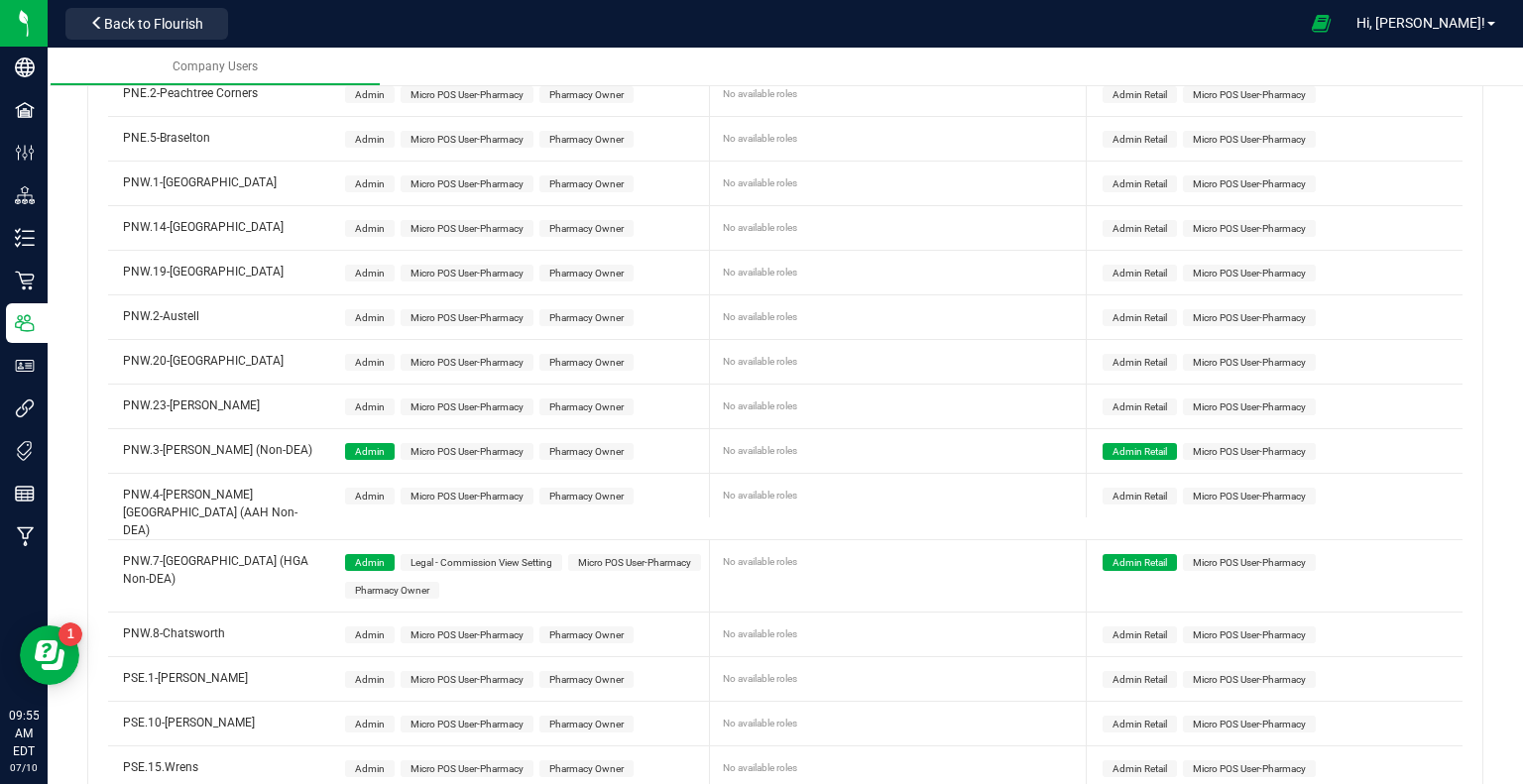 click on "Admin Retail" at bounding box center (1139, 496) 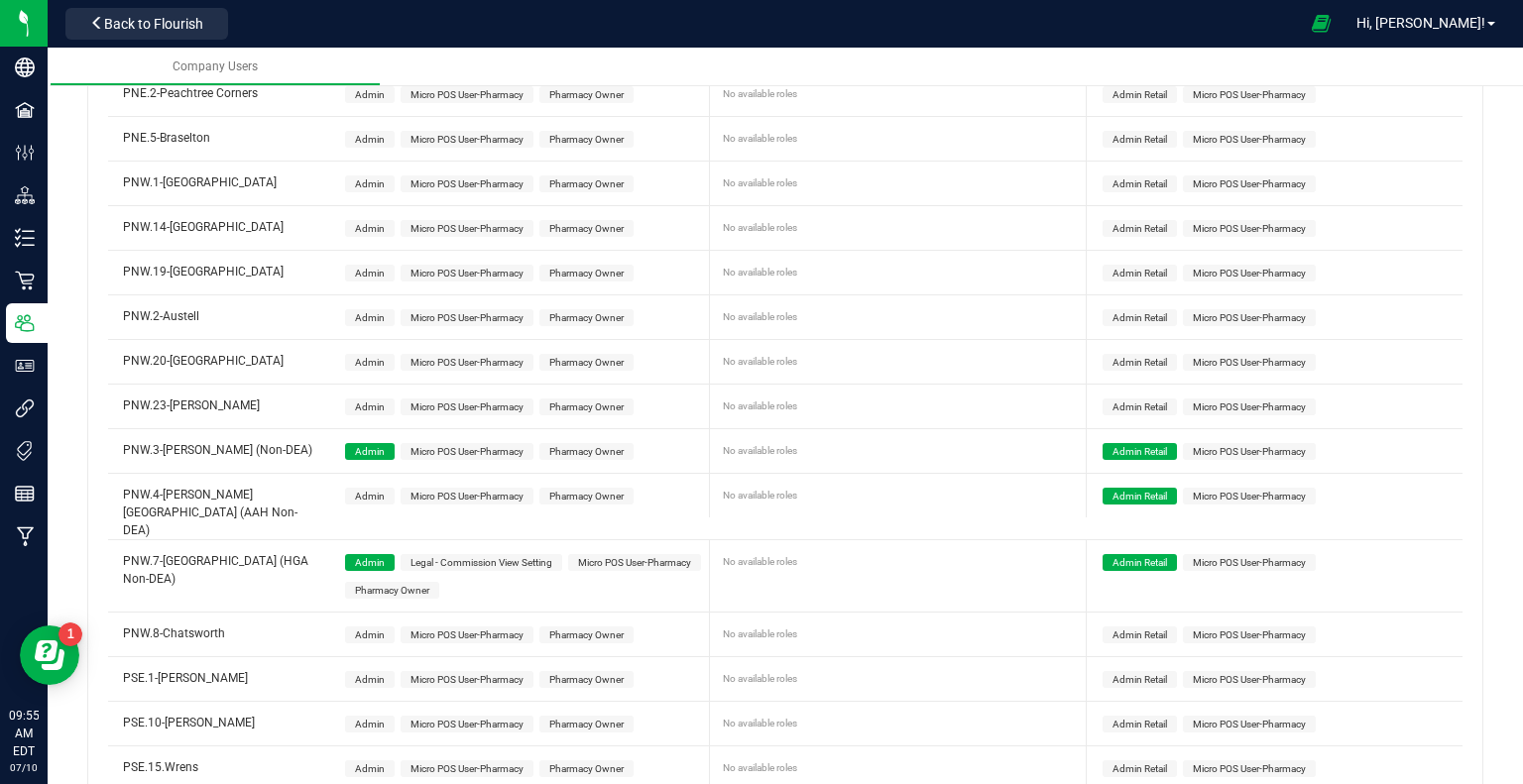 click on "Admin" at bounding box center [370, 496] 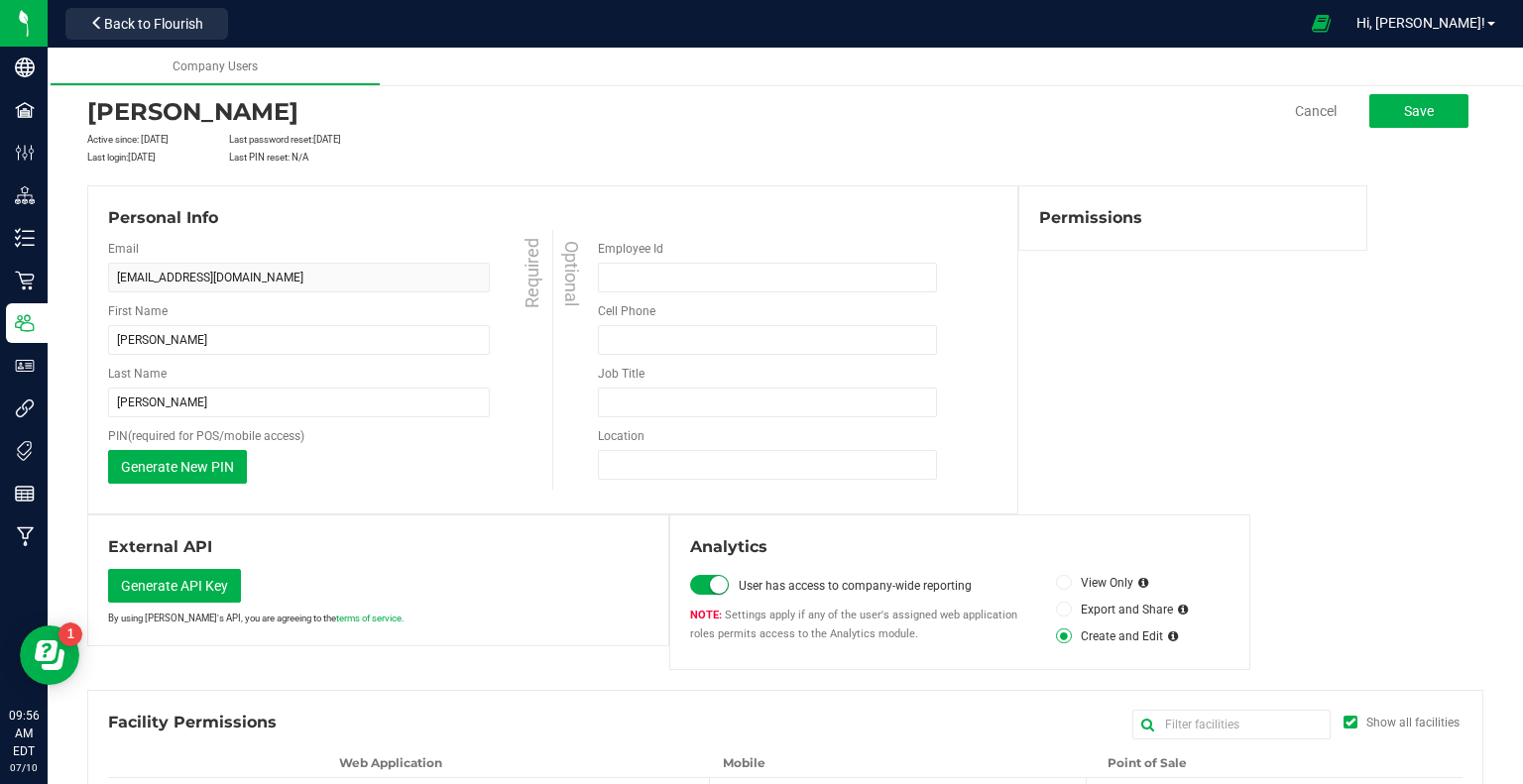 scroll, scrollTop: 0, scrollLeft: 0, axis: both 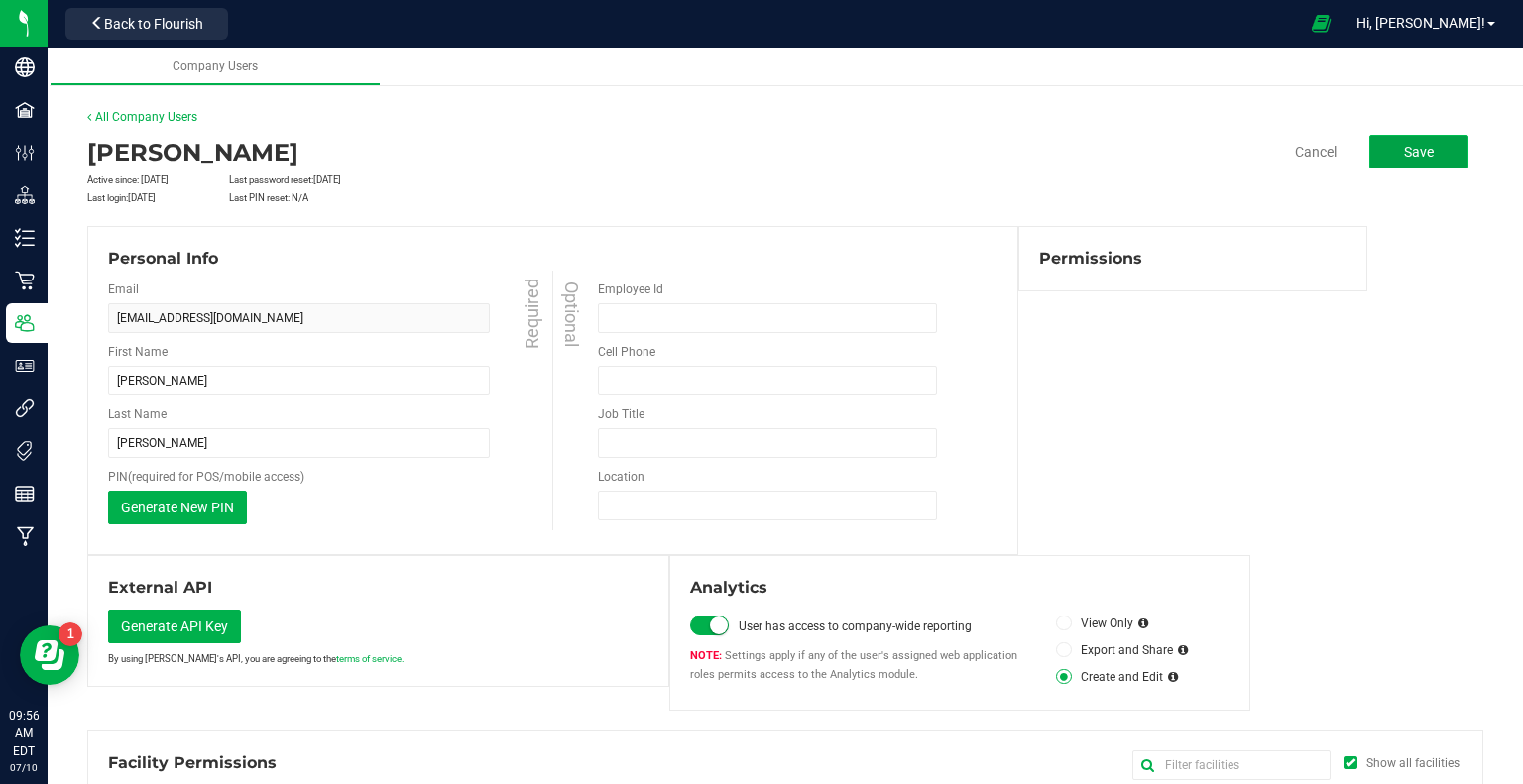 click on "Save" 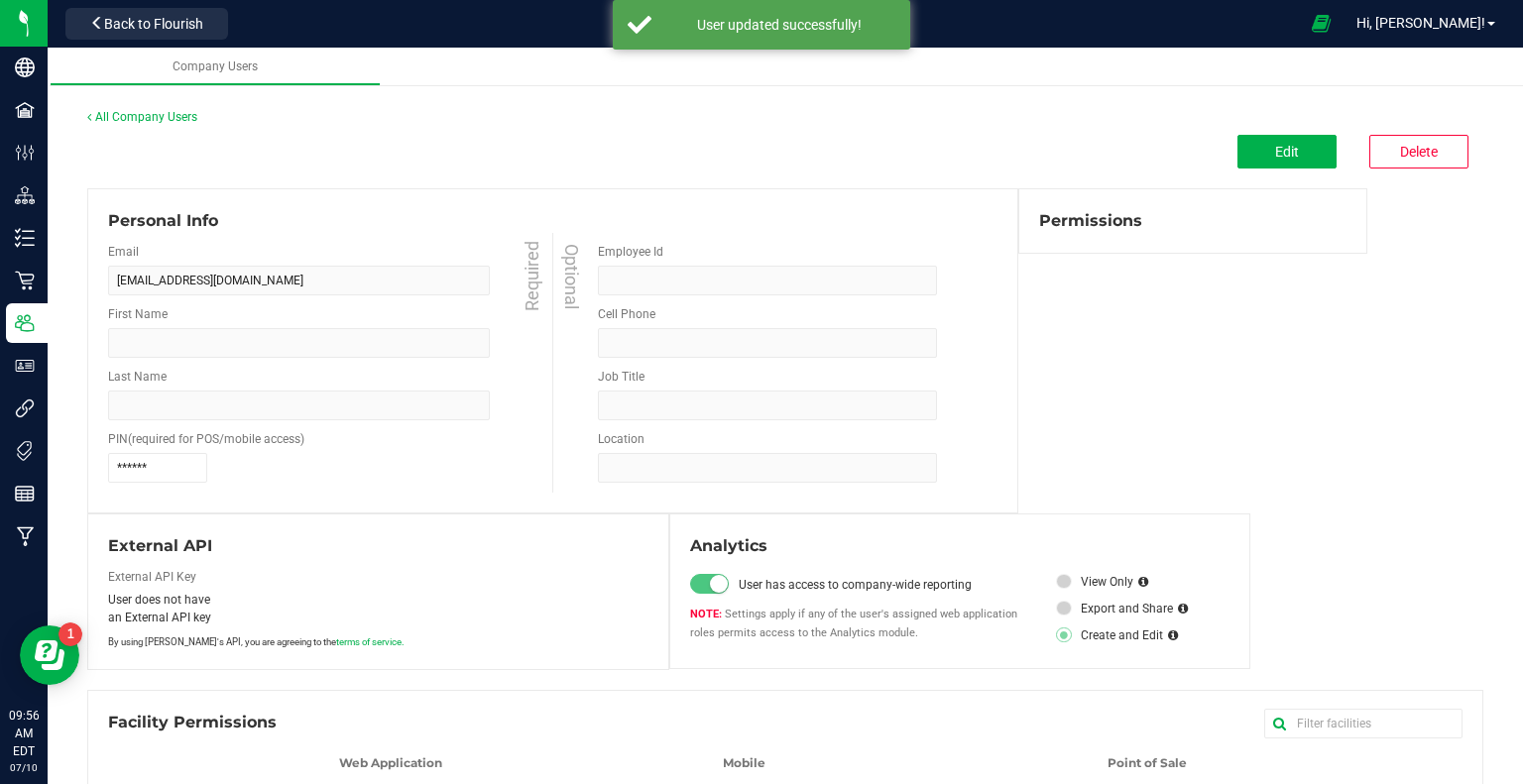 type on "[PERSON_NAME]" 